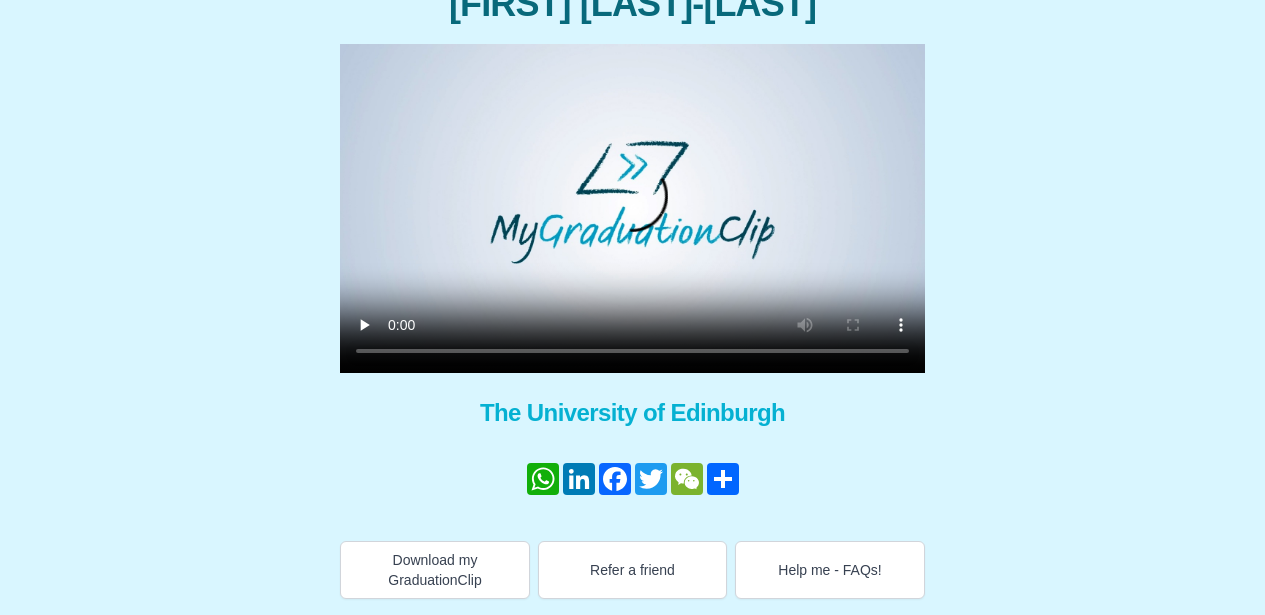 scroll, scrollTop: 199, scrollLeft: 0, axis: vertical 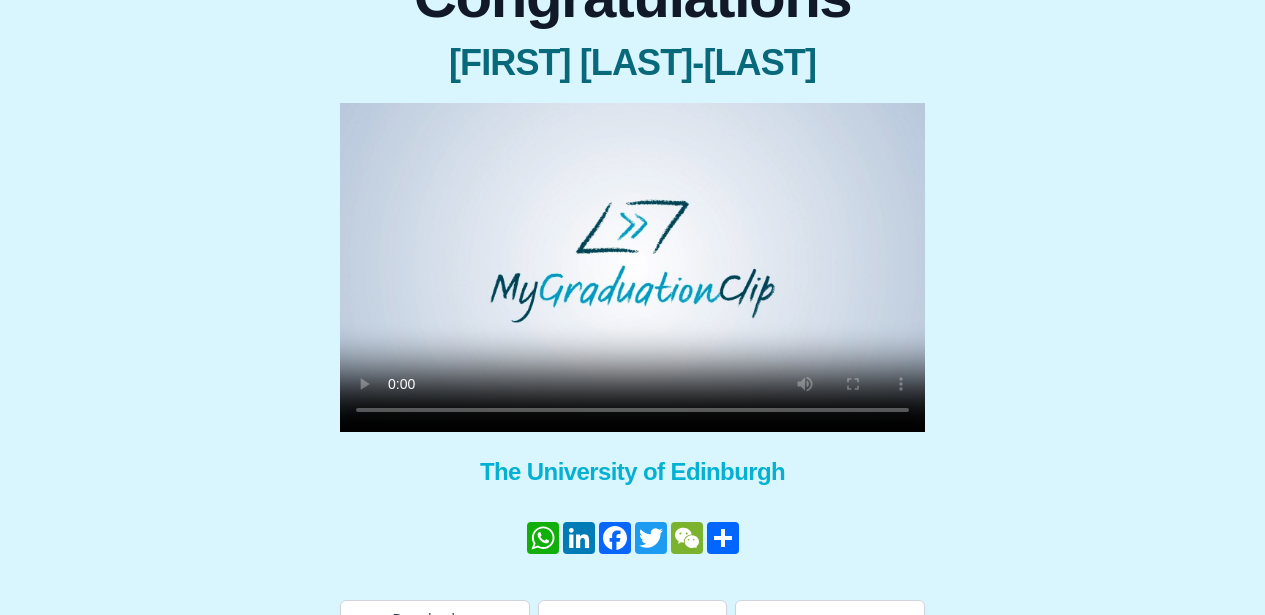 type 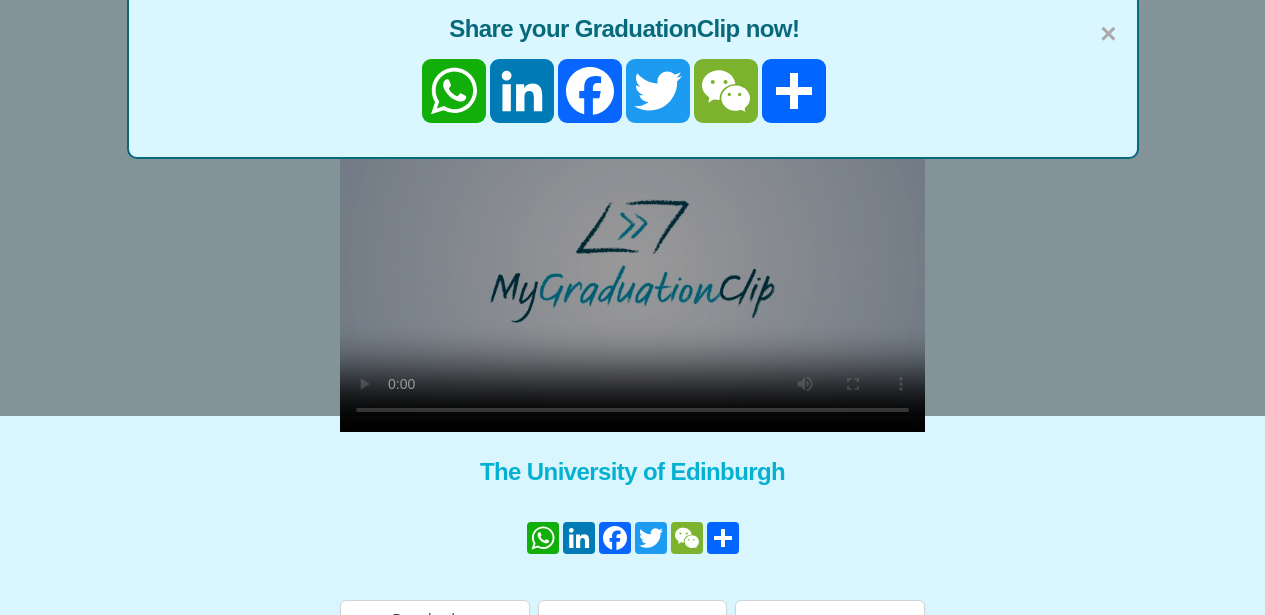 click on "× Share your GraduationClip now! WhatsApp LinkedIn Facebook Twitter WeChat Share" at bounding box center [633, 75] 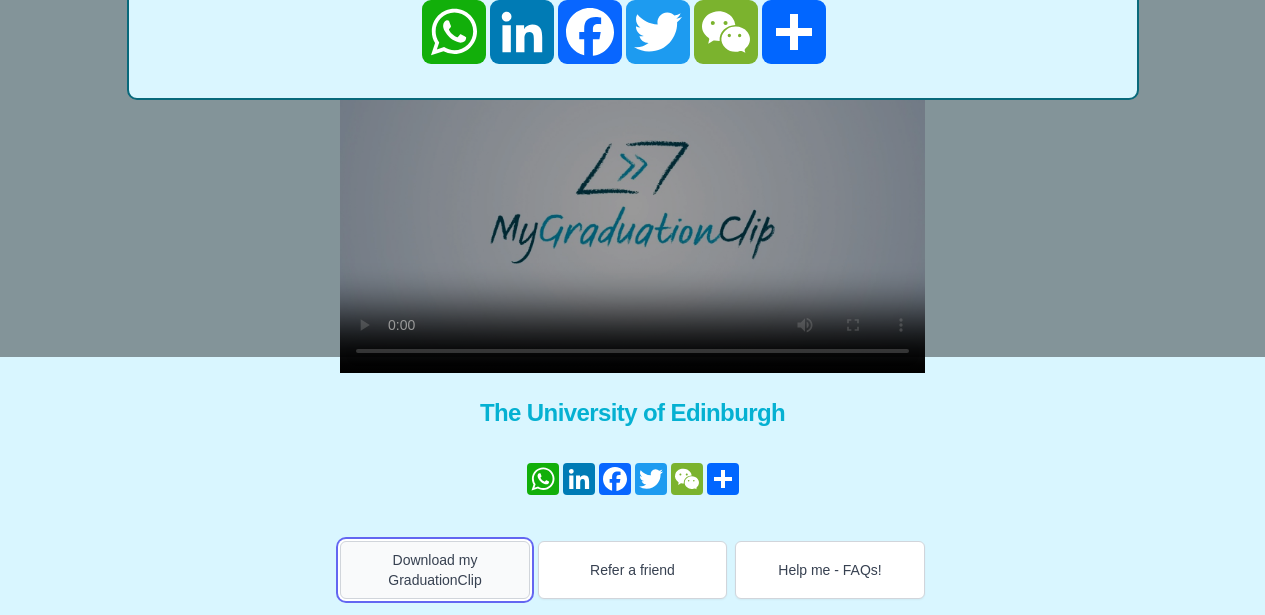 click on "Download my GraduationClip" at bounding box center [435, 570] 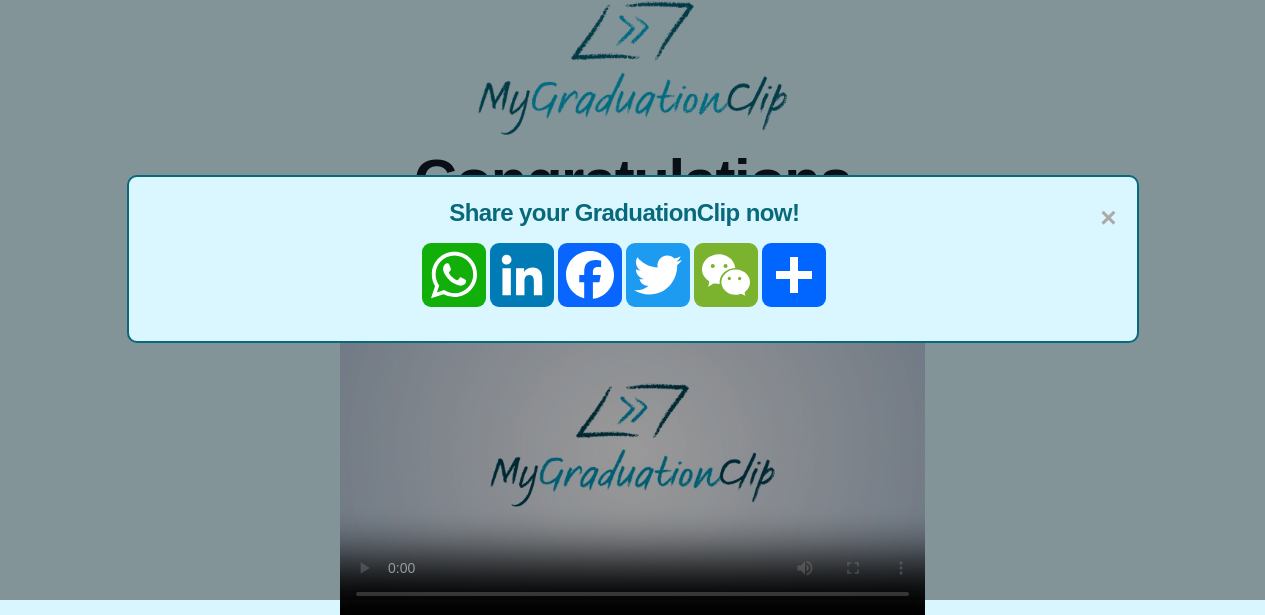 scroll, scrollTop: 0, scrollLeft: 0, axis: both 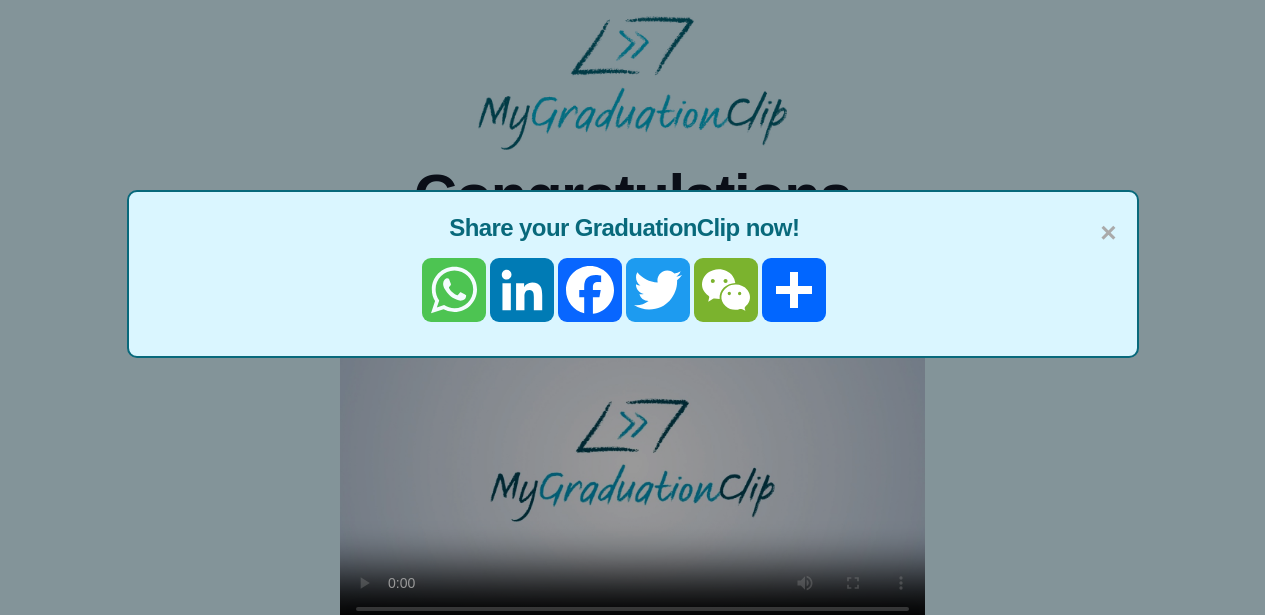 click on "WhatsApp" at bounding box center (454, 290) 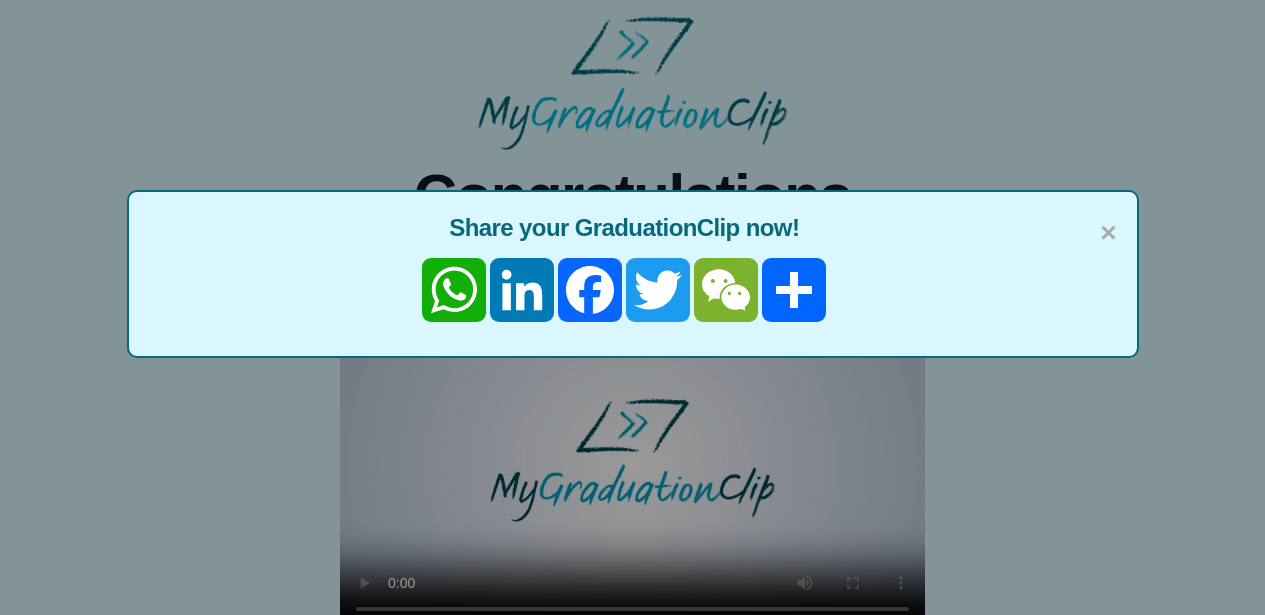 click on "× Share your GraduationClip now! WhatsApp LinkedIn Facebook Twitter WeChat Share" at bounding box center (632, 307) 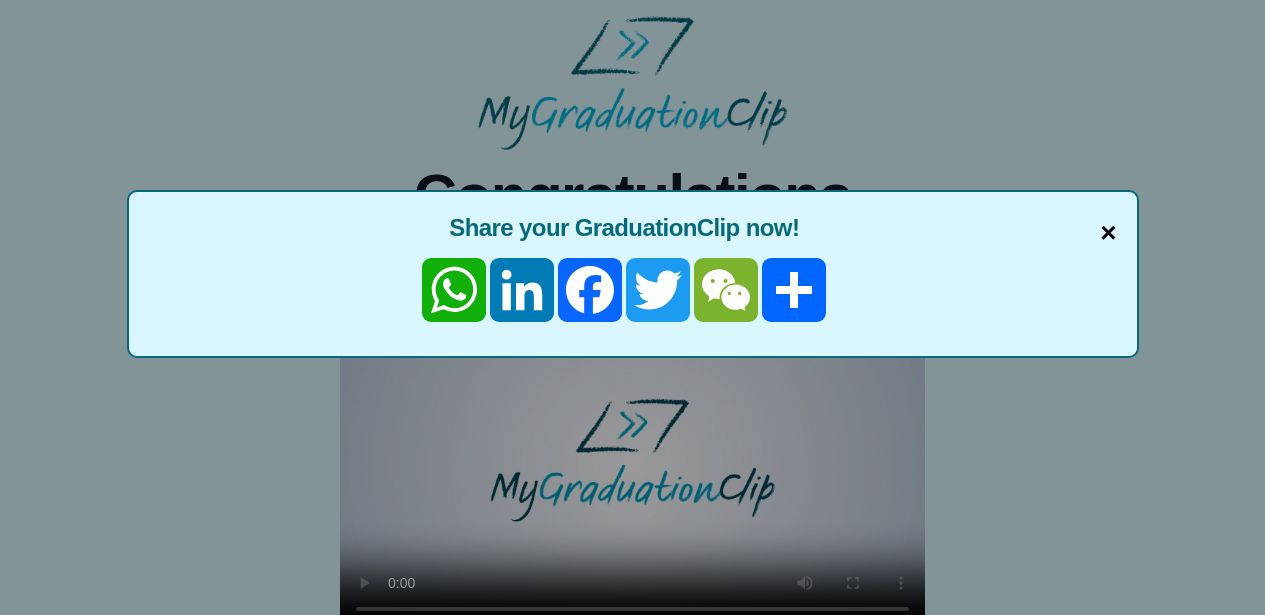 click on "×" at bounding box center (1108, 233) 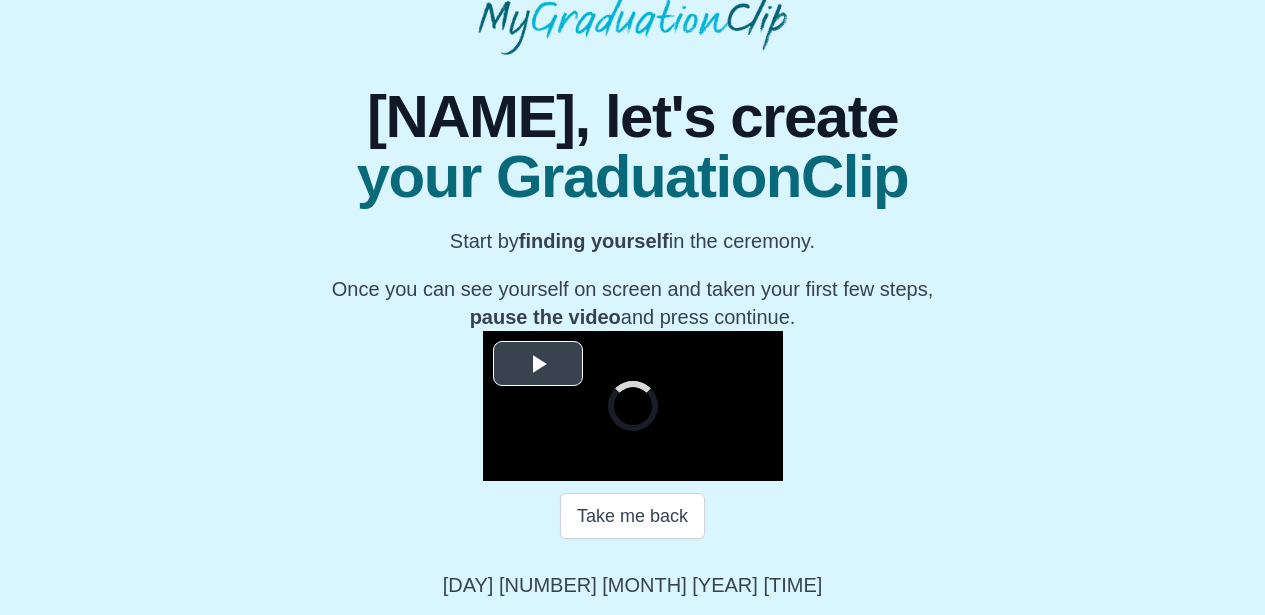 scroll, scrollTop: 256, scrollLeft: 0, axis: vertical 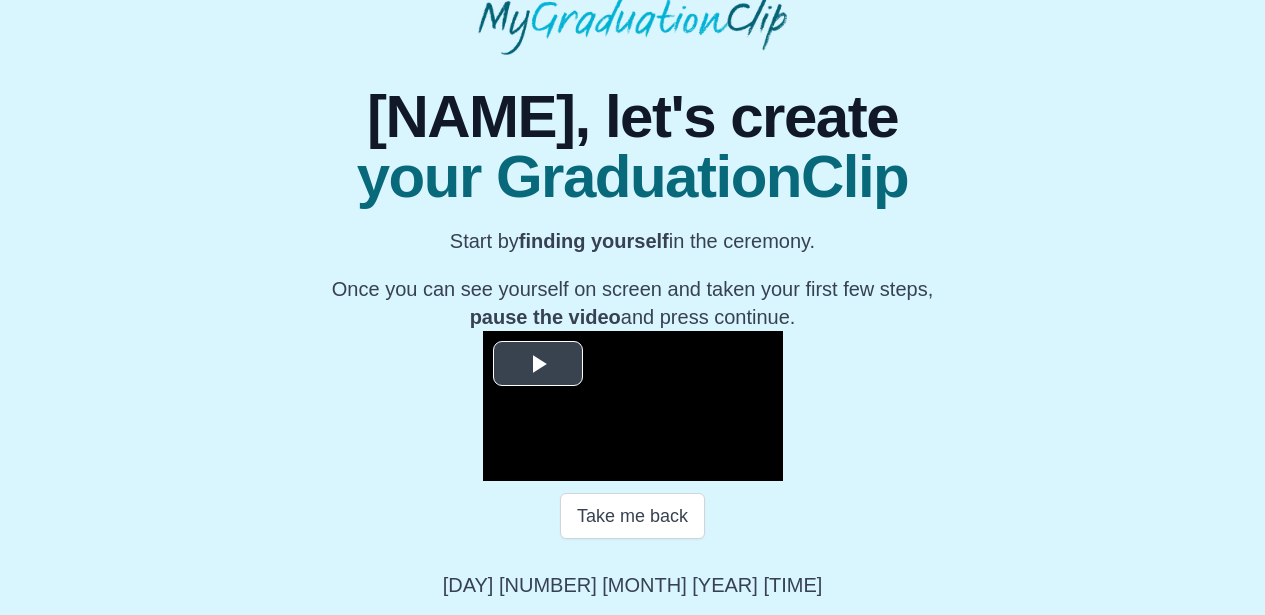 click at bounding box center [538, 364] 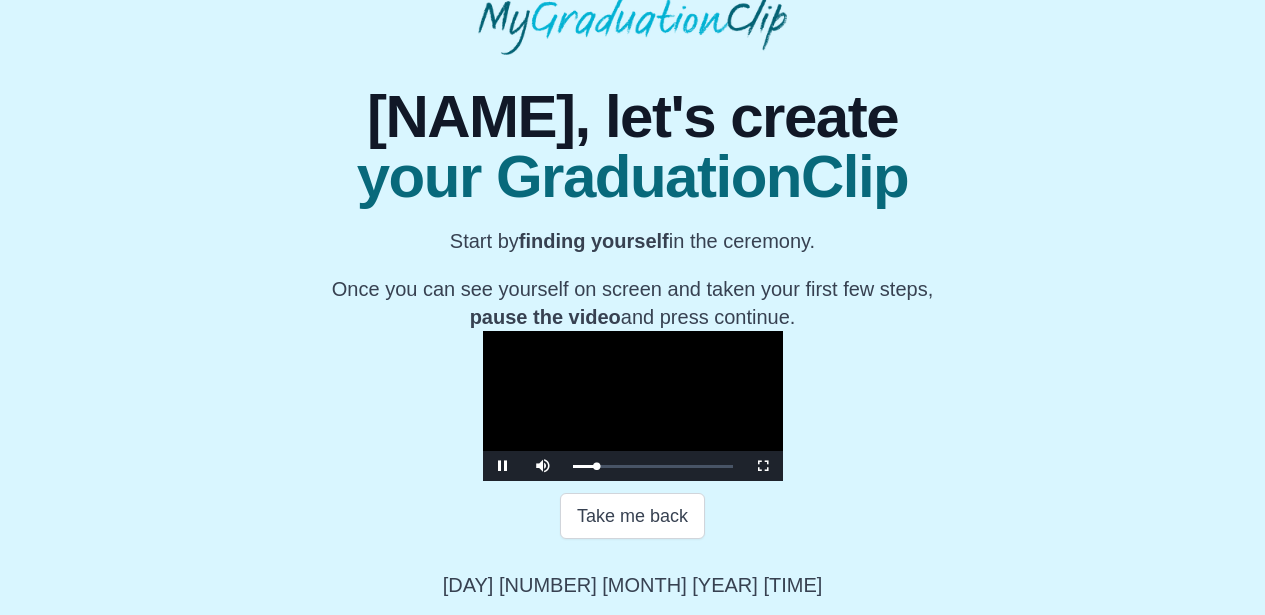 click at bounding box center [633, 406] 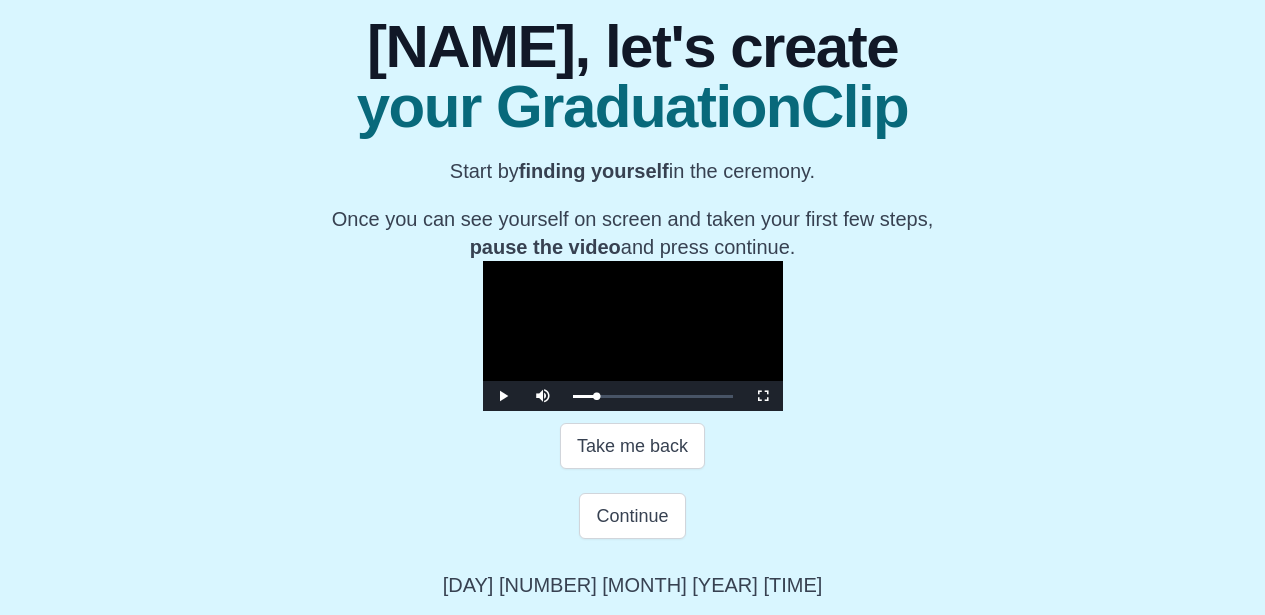click at bounding box center [633, 336] 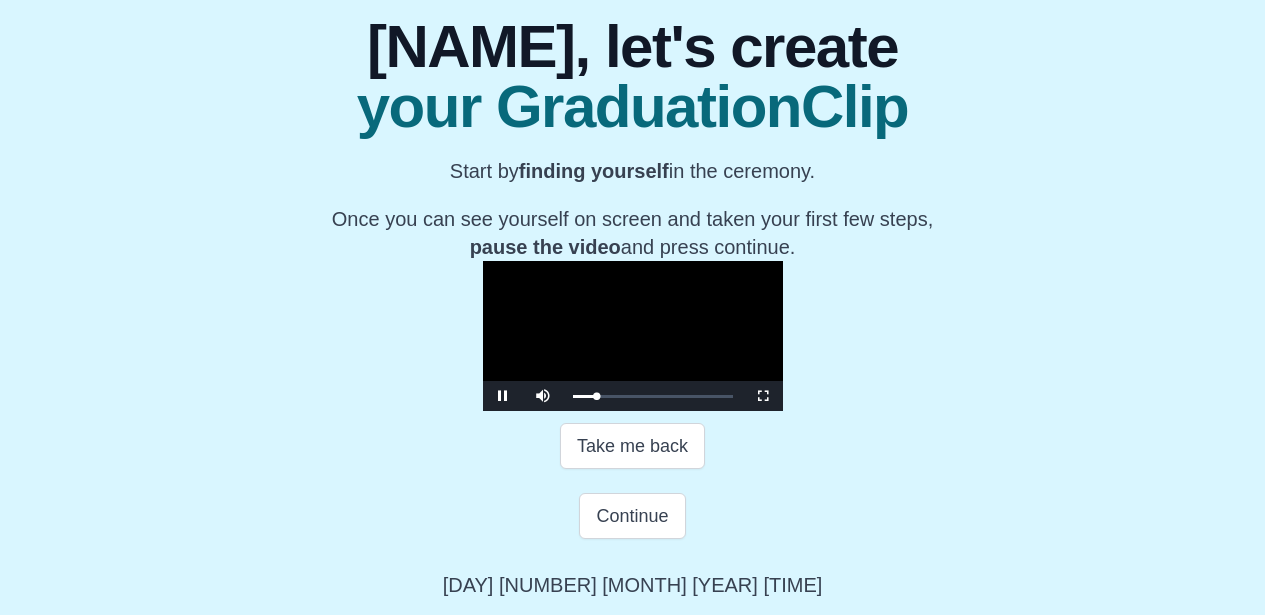 click at bounding box center (633, 336) 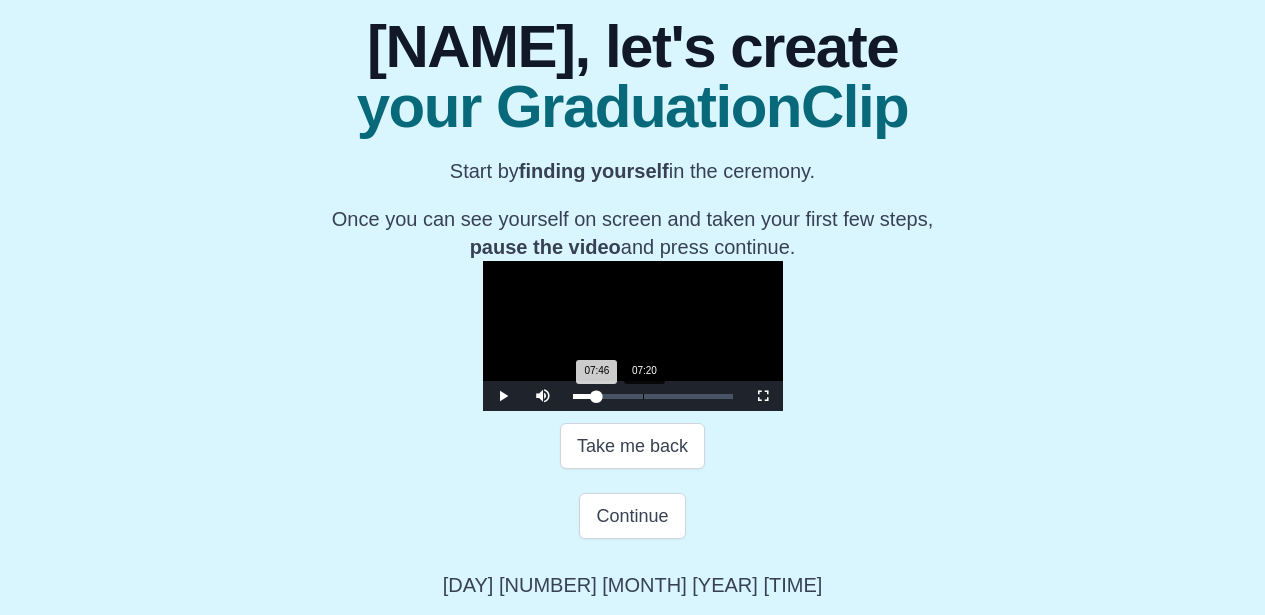 click on "07:46 Progress : 0%" at bounding box center (585, 396) 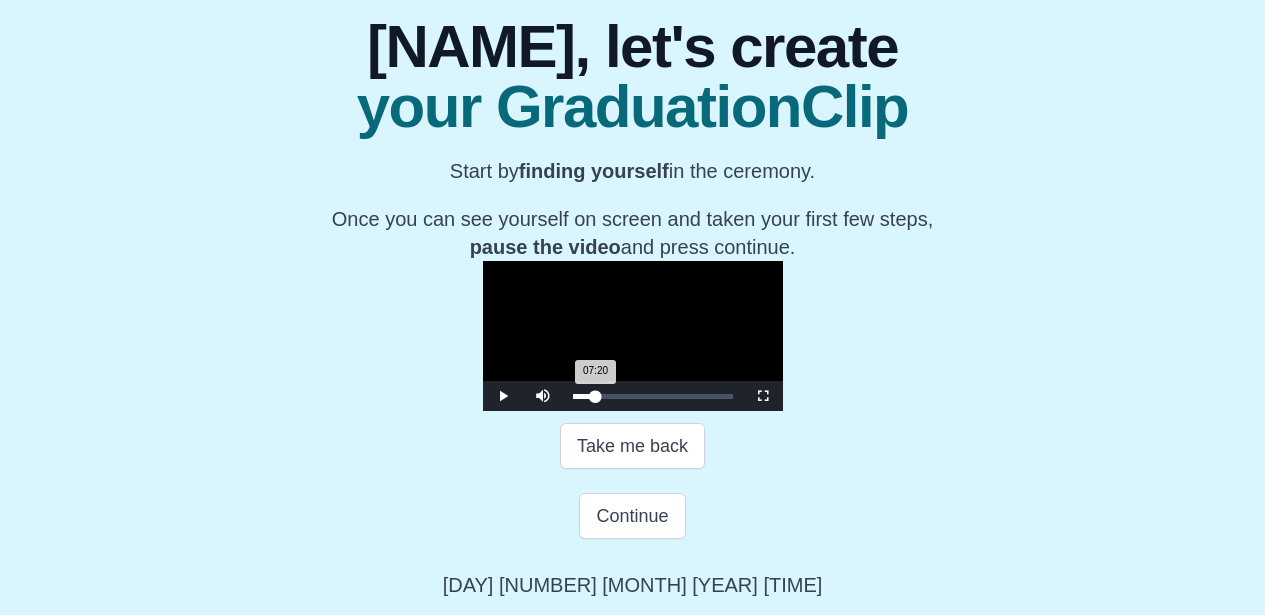 scroll, scrollTop: 296, scrollLeft: 0, axis: vertical 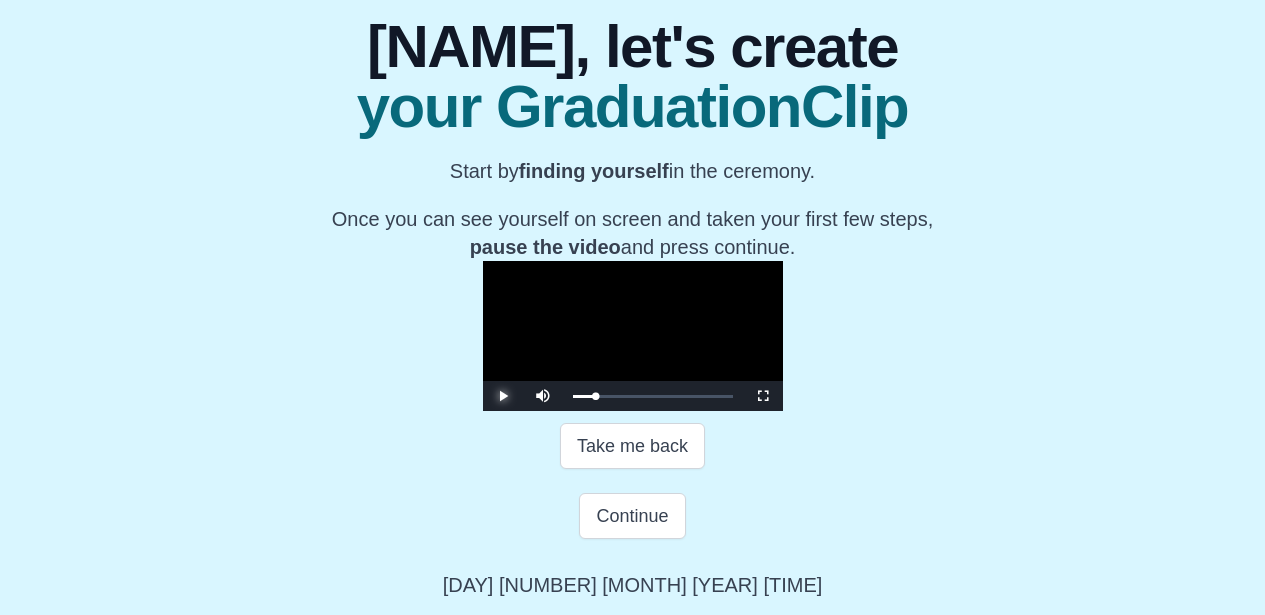 click at bounding box center (503, 396) 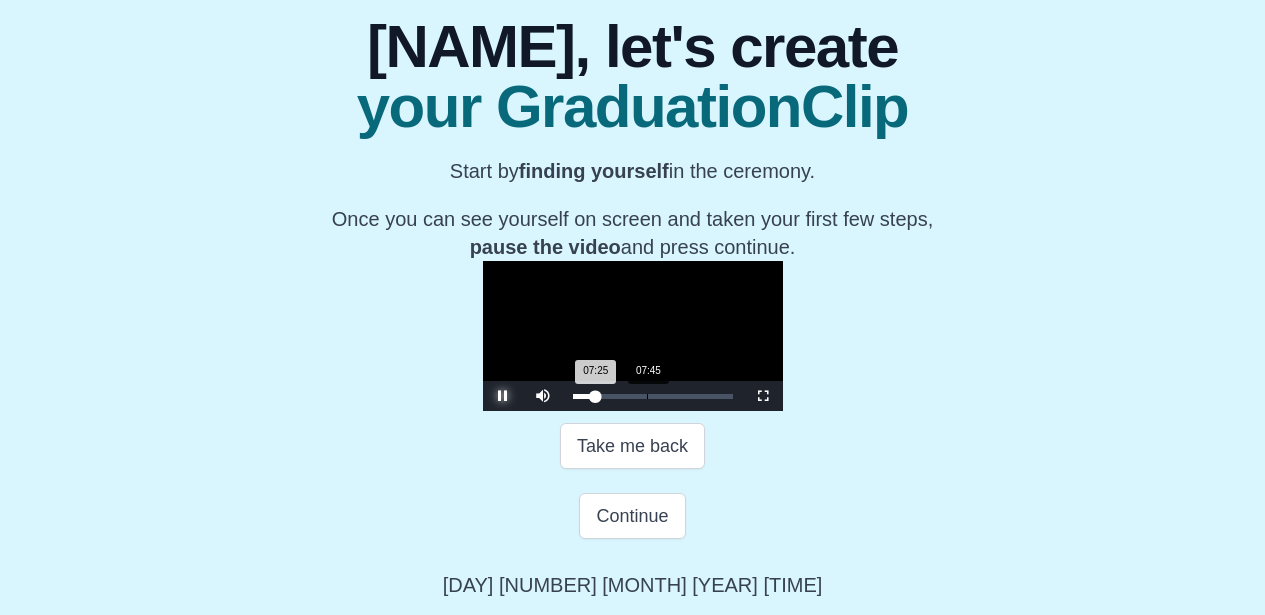 click on "07:25 Progress : 0%" at bounding box center [584, 396] 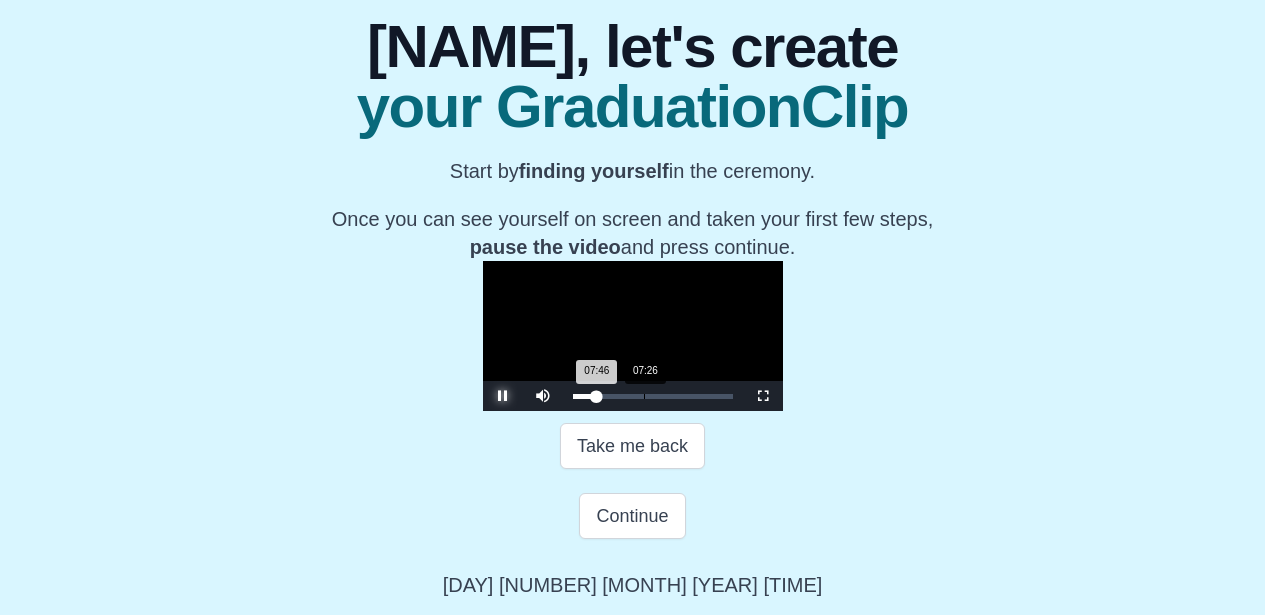 click on "07:46 Progress : 0%" at bounding box center (585, 396) 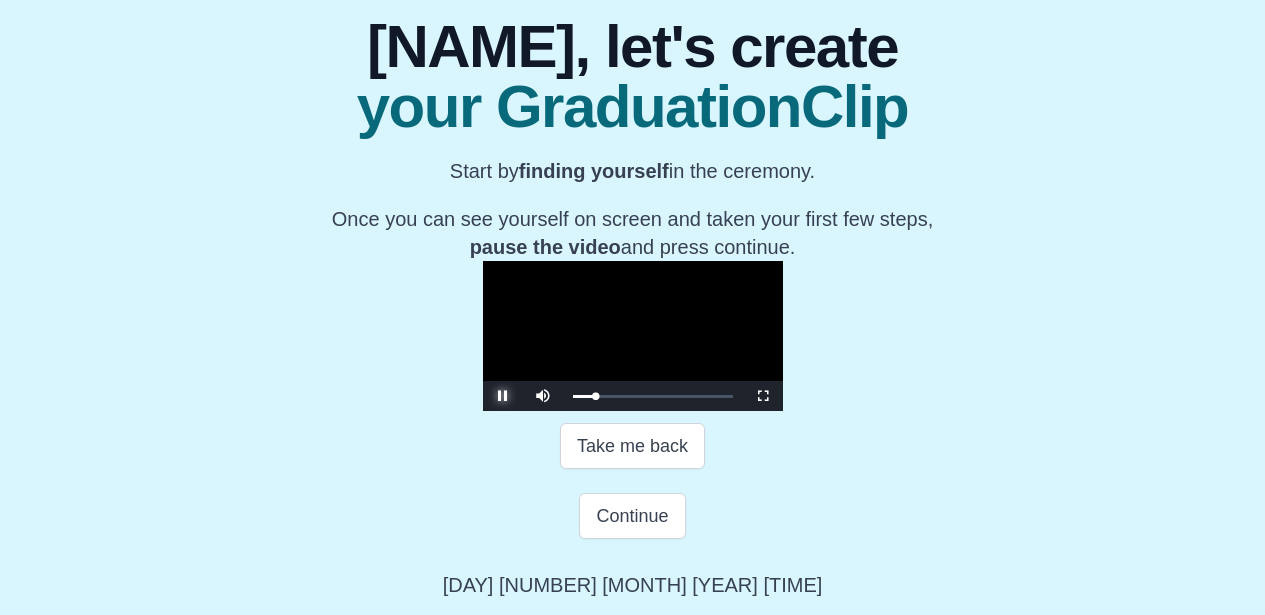 click at bounding box center (503, 396) 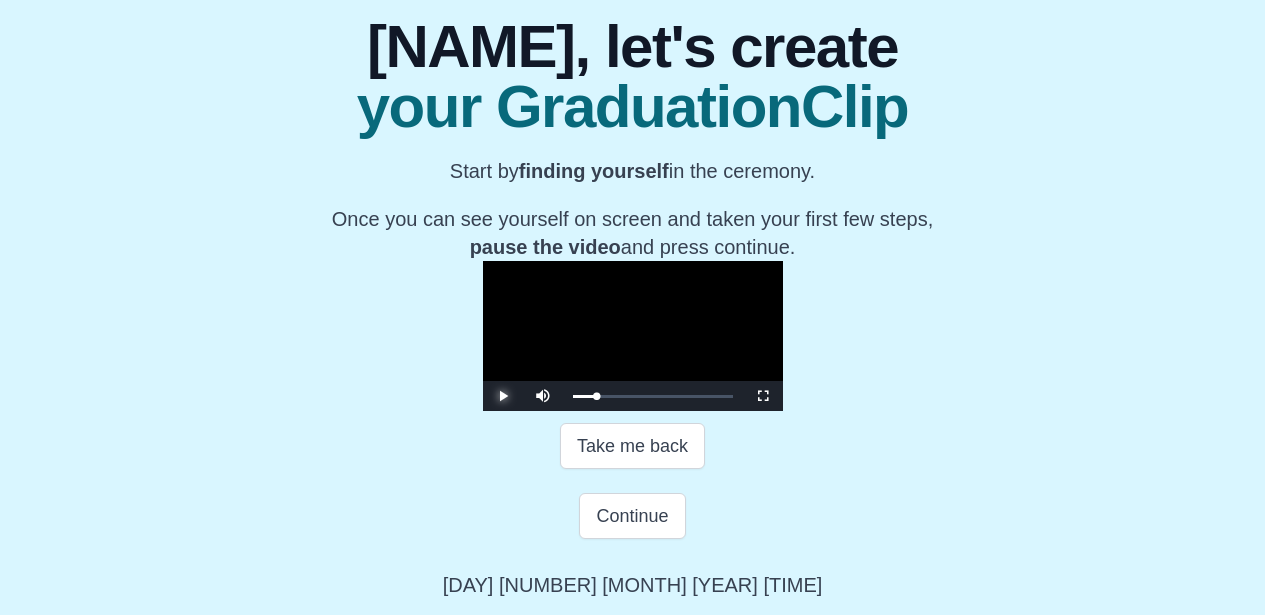 click at bounding box center [503, 396] 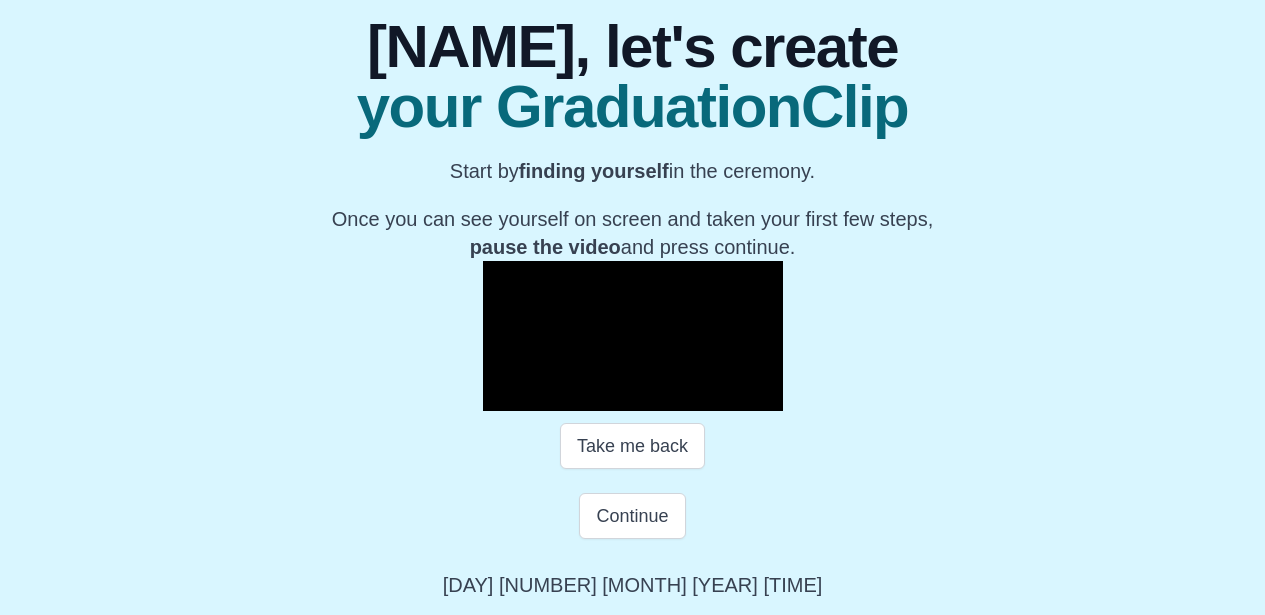 click at bounding box center (503, 396) 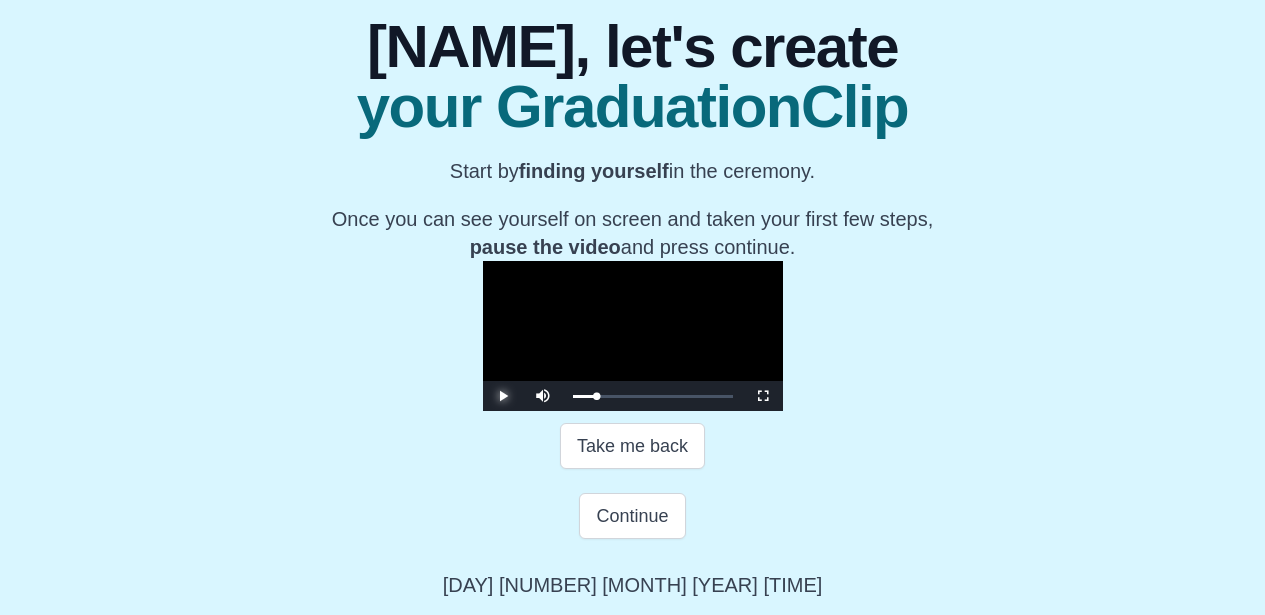 click at bounding box center [503, 396] 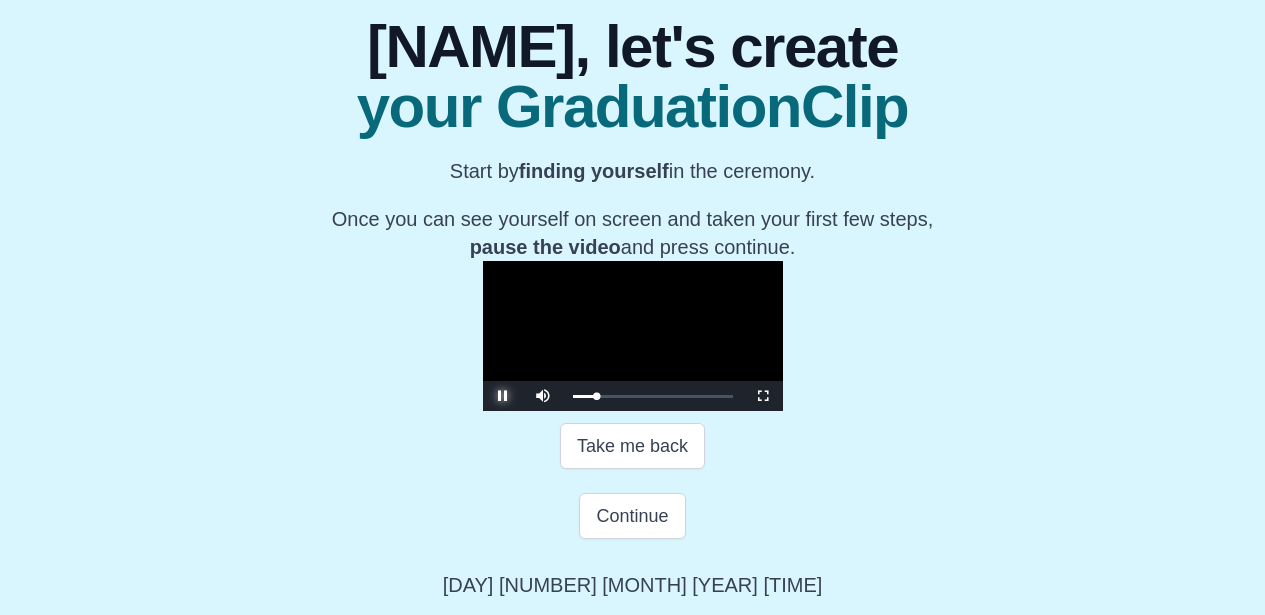 click at bounding box center (503, 396) 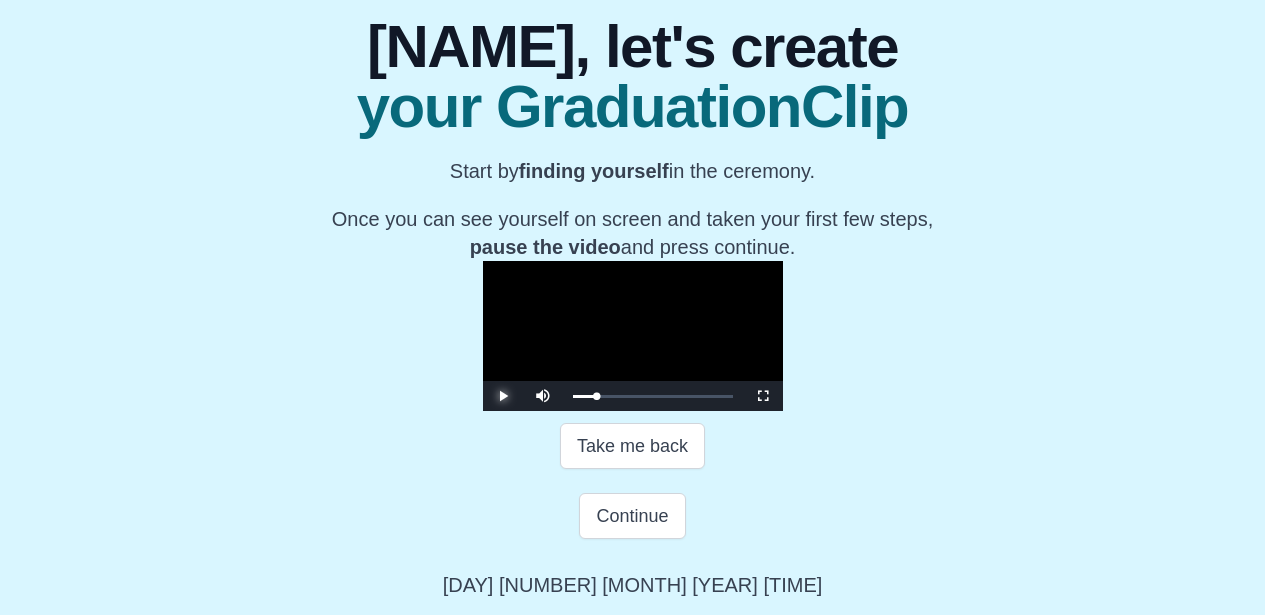 click at bounding box center (503, 396) 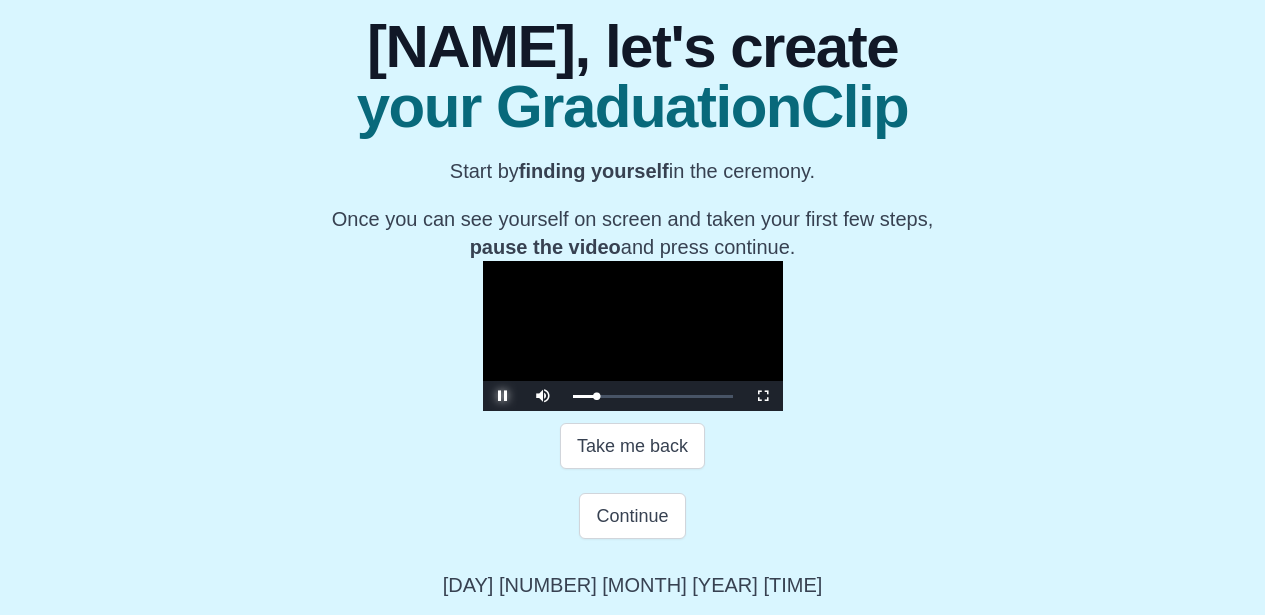 click at bounding box center [503, 396] 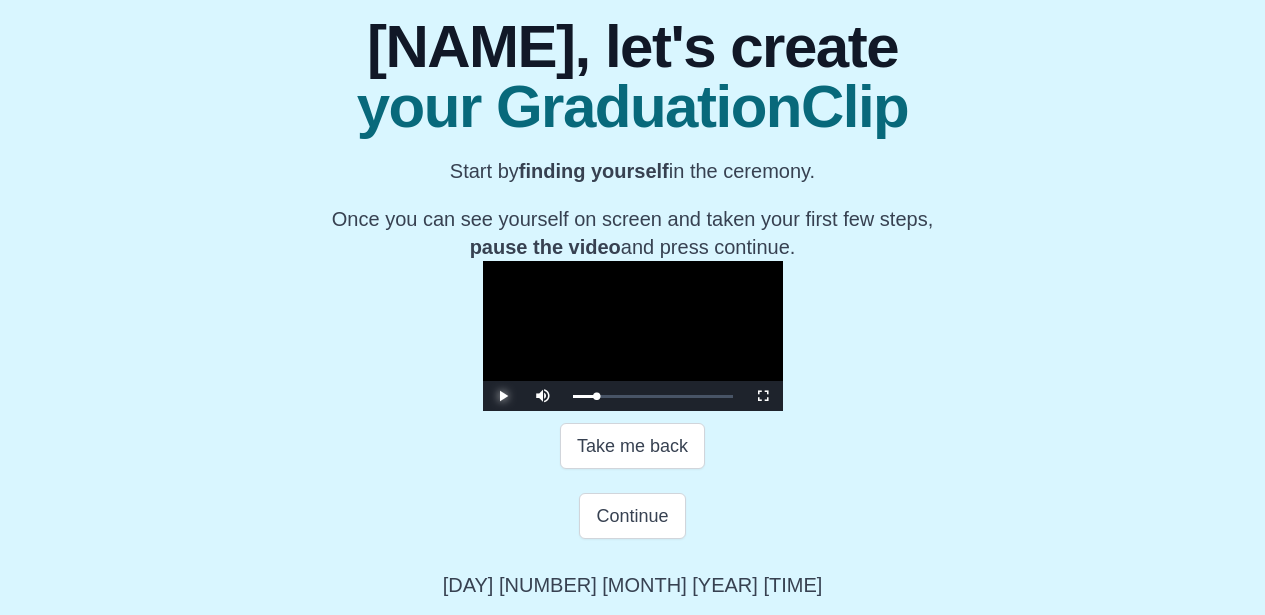 click at bounding box center [503, 396] 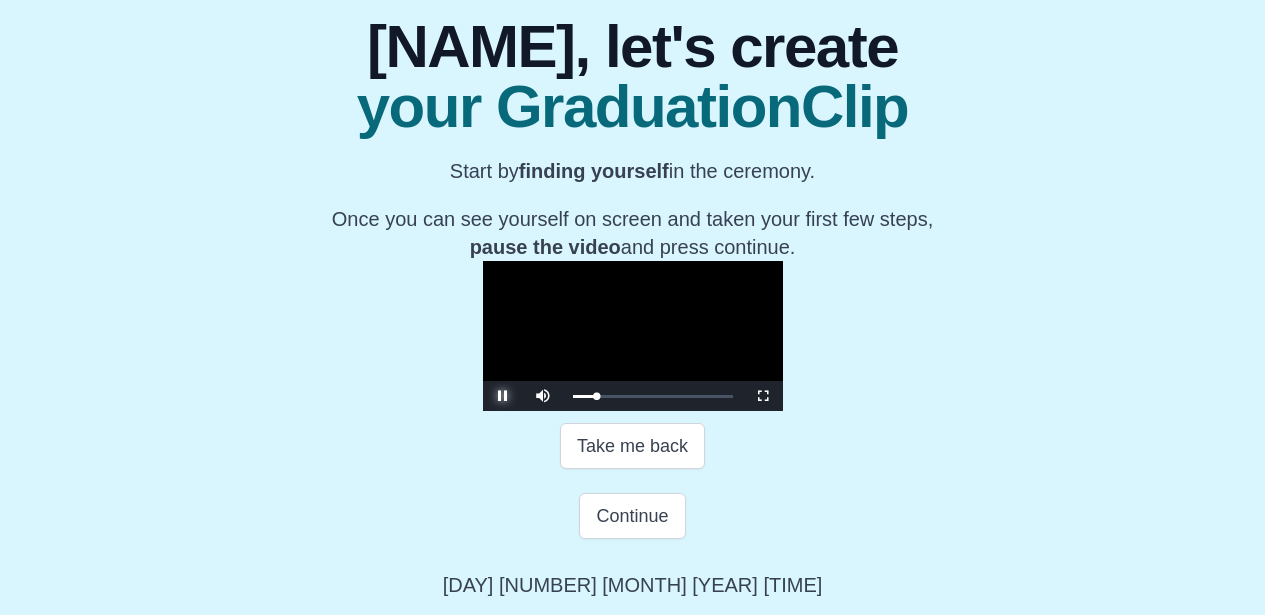 click at bounding box center [503, 396] 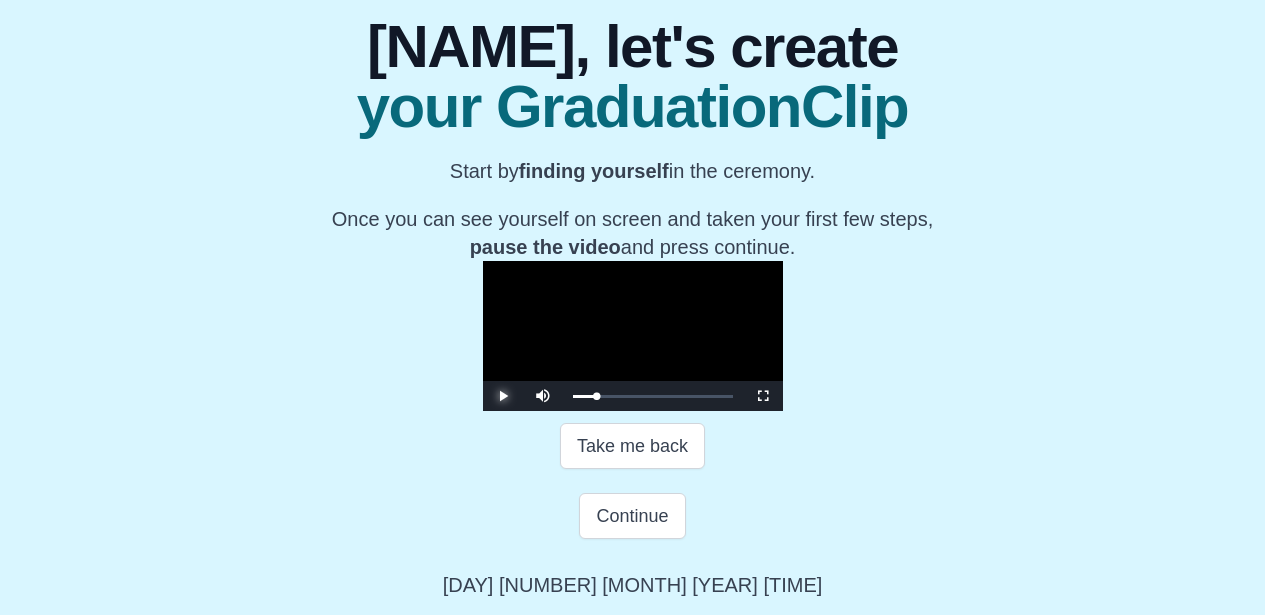 click at bounding box center (503, 396) 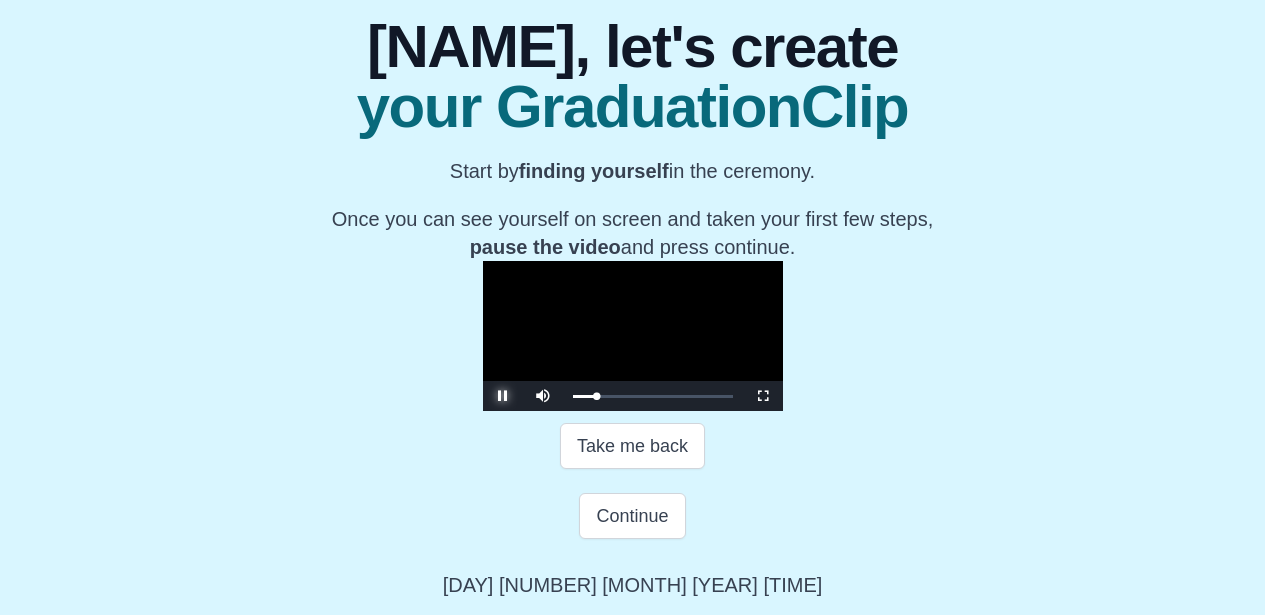 click at bounding box center (503, 396) 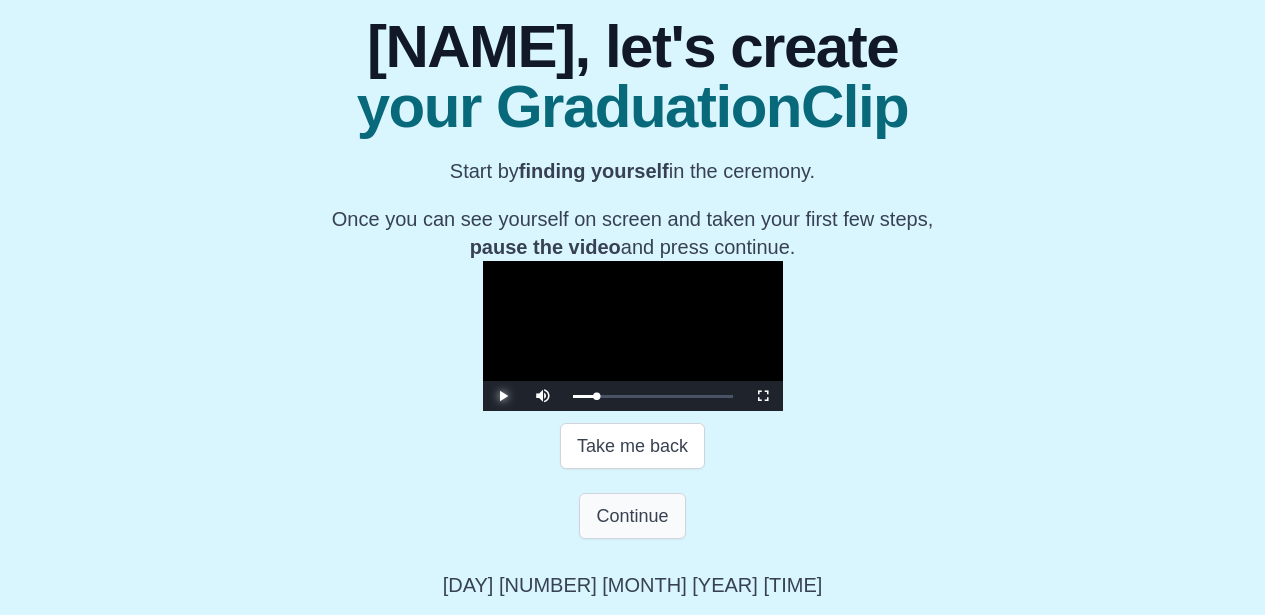 scroll, scrollTop: 371, scrollLeft: 0, axis: vertical 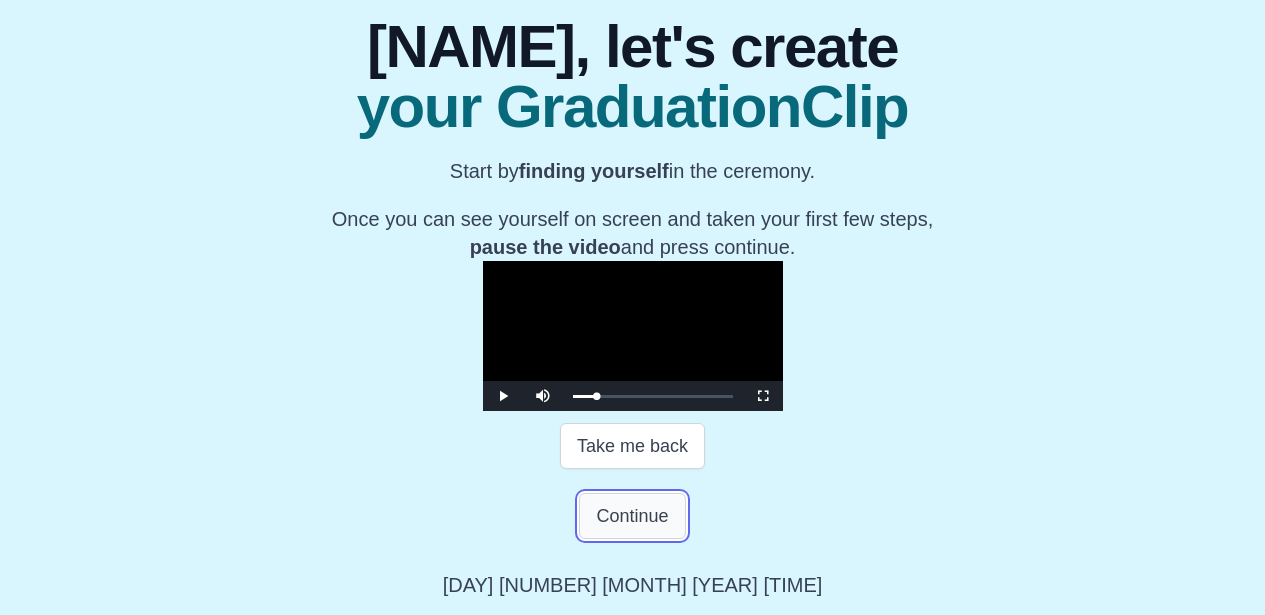 click on "Continue" at bounding box center (632, 516) 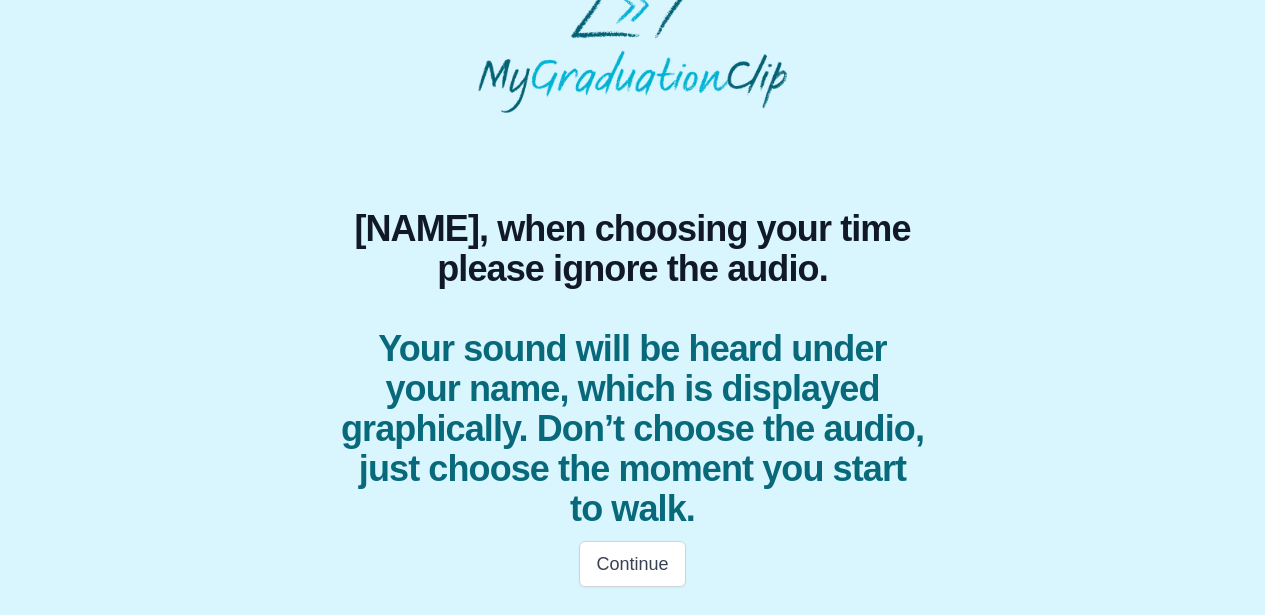 scroll, scrollTop: 37, scrollLeft: 0, axis: vertical 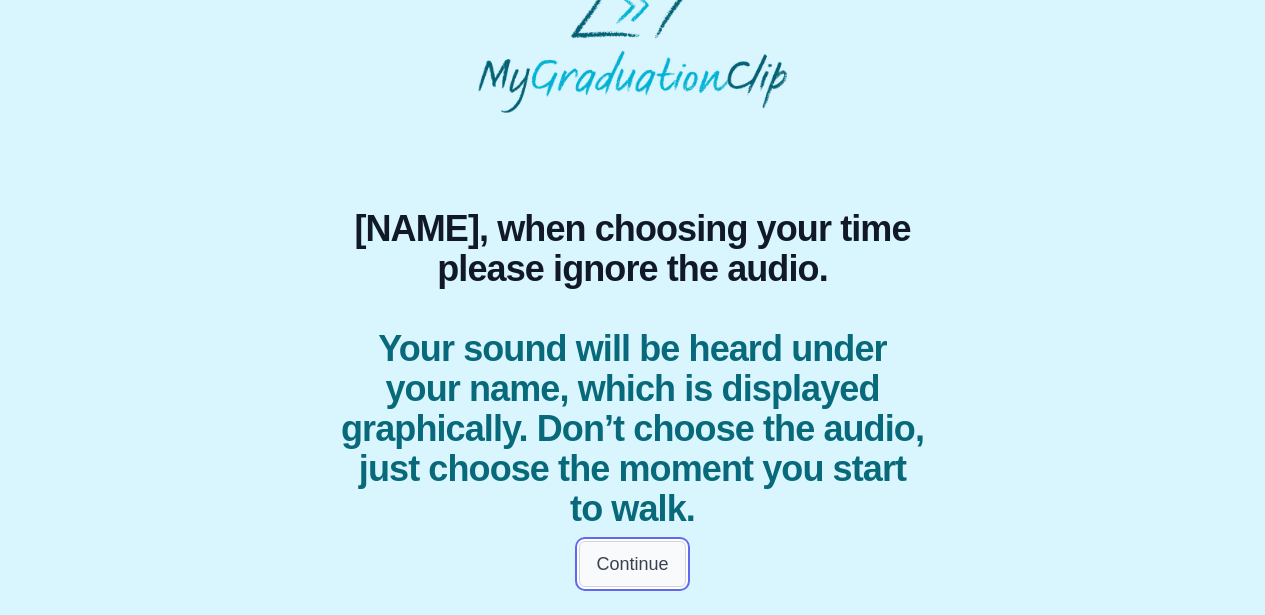 click on "Continue" at bounding box center (632, 564) 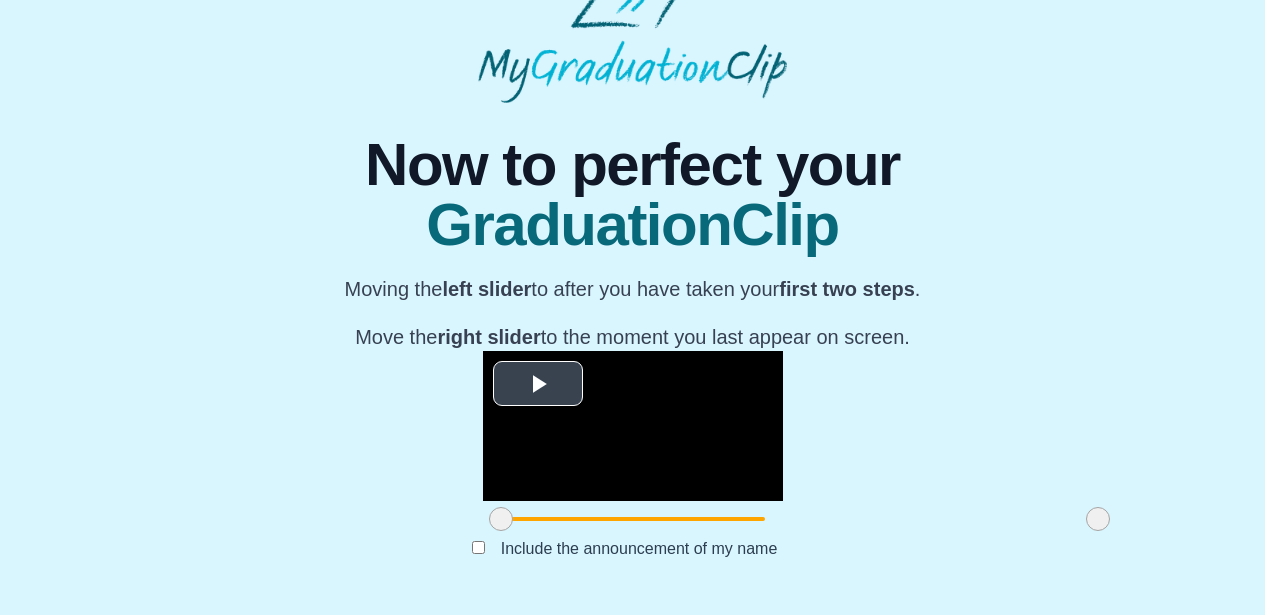 scroll, scrollTop: 229, scrollLeft: 0, axis: vertical 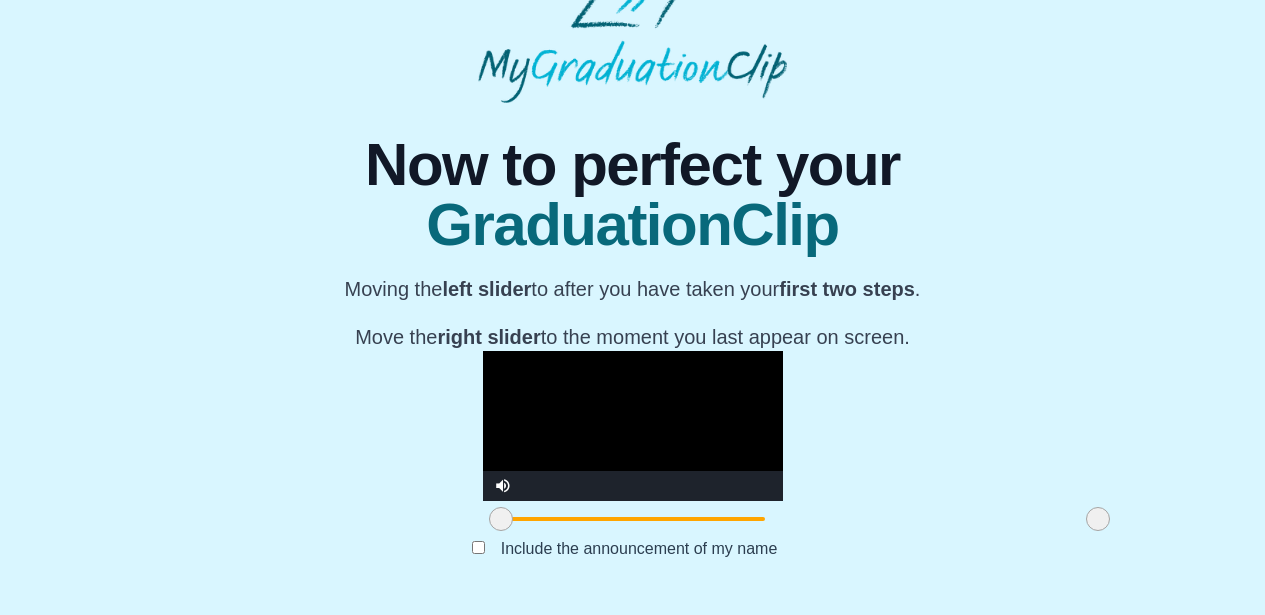 click at bounding box center (633, 426) 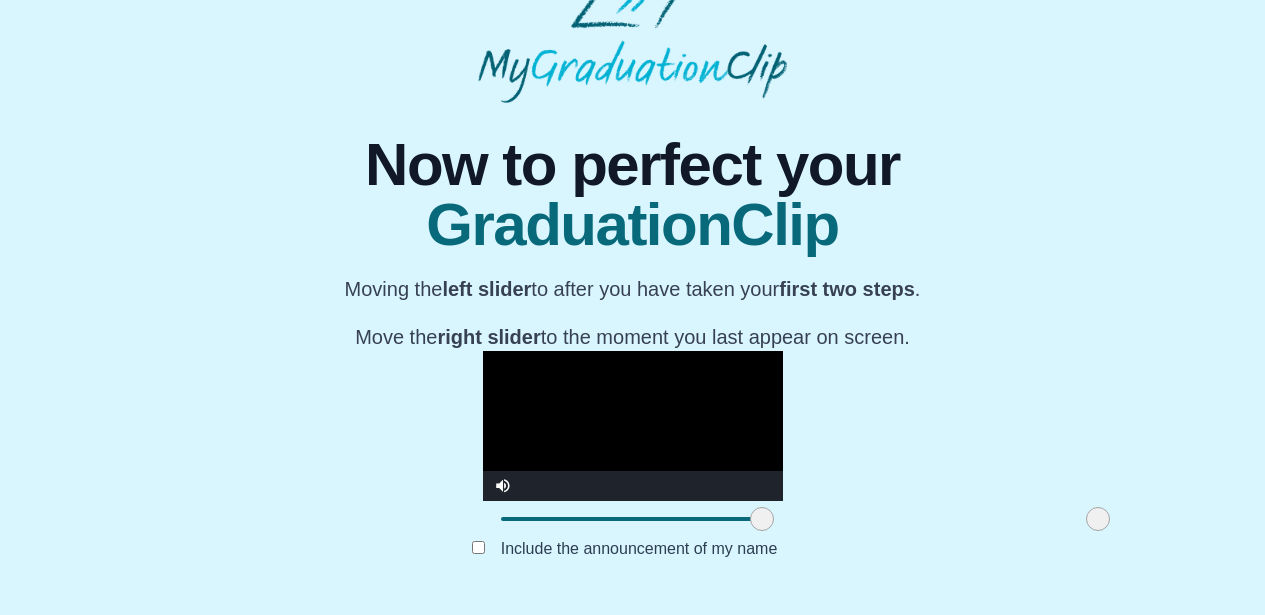 drag, startPoint x: 337, startPoint y: 544, endPoint x: 598, endPoint y: 528, distance: 261.48996 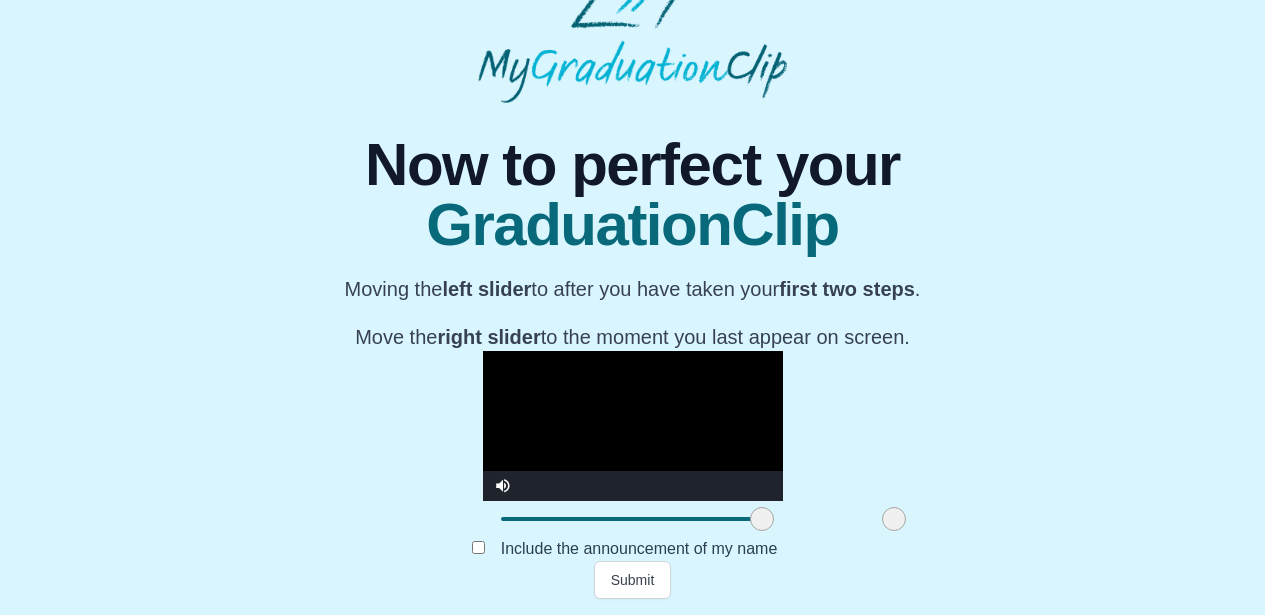 drag, startPoint x: 933, startPoint y: 551, endPoint x: 730, endPoint y: 550, distance: 203.00246 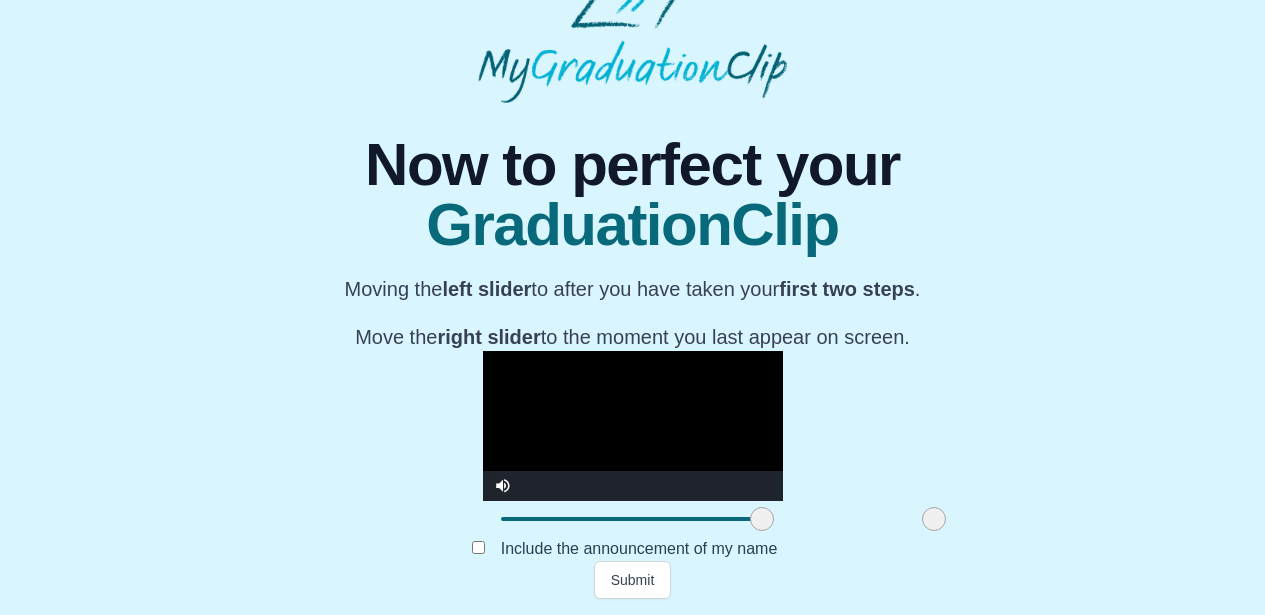 drag, startPoint x: 730, startPoint y: 550, endPoint x: 770, endPoint y: 552, distance: 40.04997 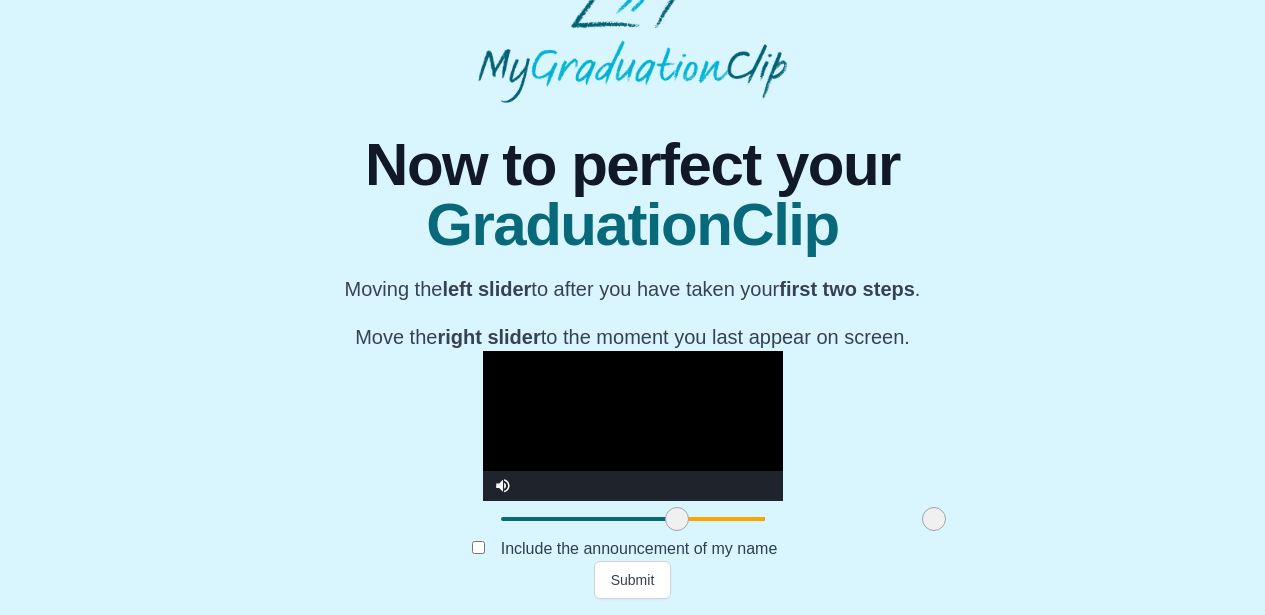 drag, startPoint x: 595, startPoint y: 522, endPoint x: 514, endPoint y: 524, distance: 81.02469 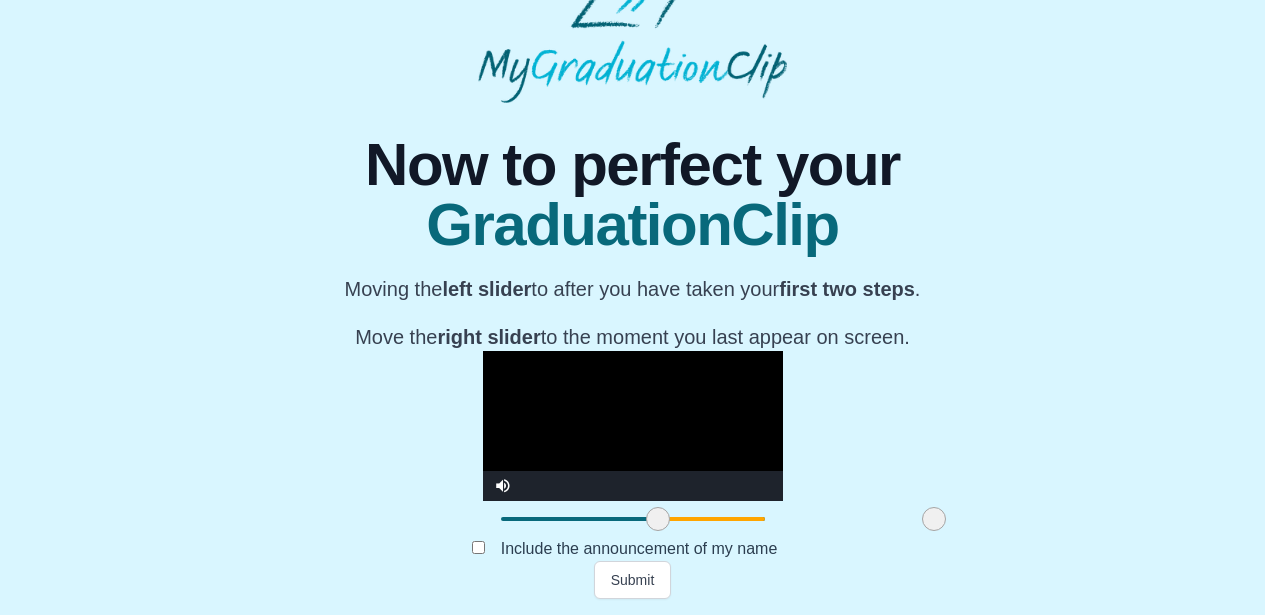 drag, startPoint x: 514, startPoint y: 524, endPoint x: 491, endPoint y: 525, distance: 23.021729 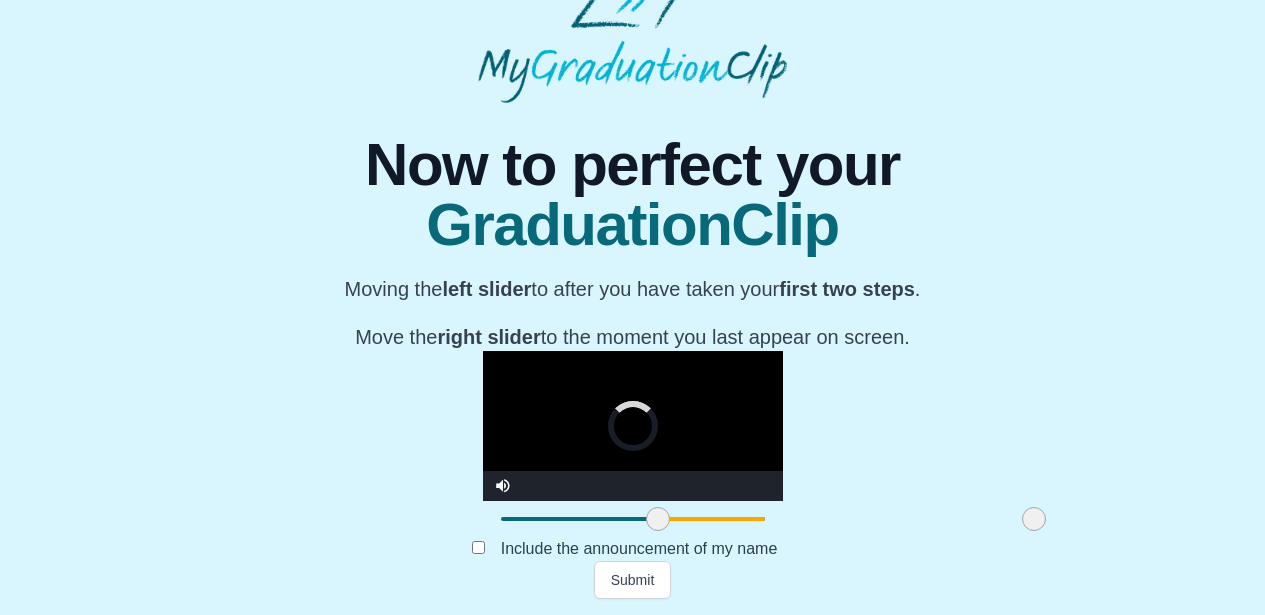 drag, startPoint x: 764, startPoint y: 521, endPoint x: 862, endPoint y: 521, distance: 98 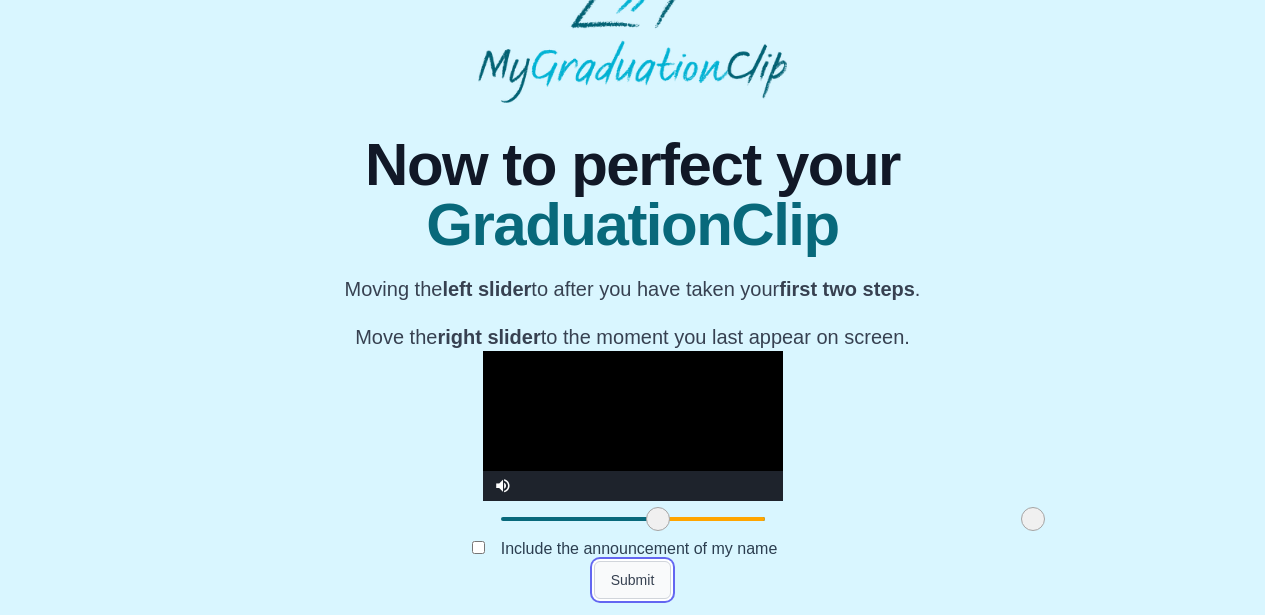 click on "Submit" at bounding box center [633, 580] 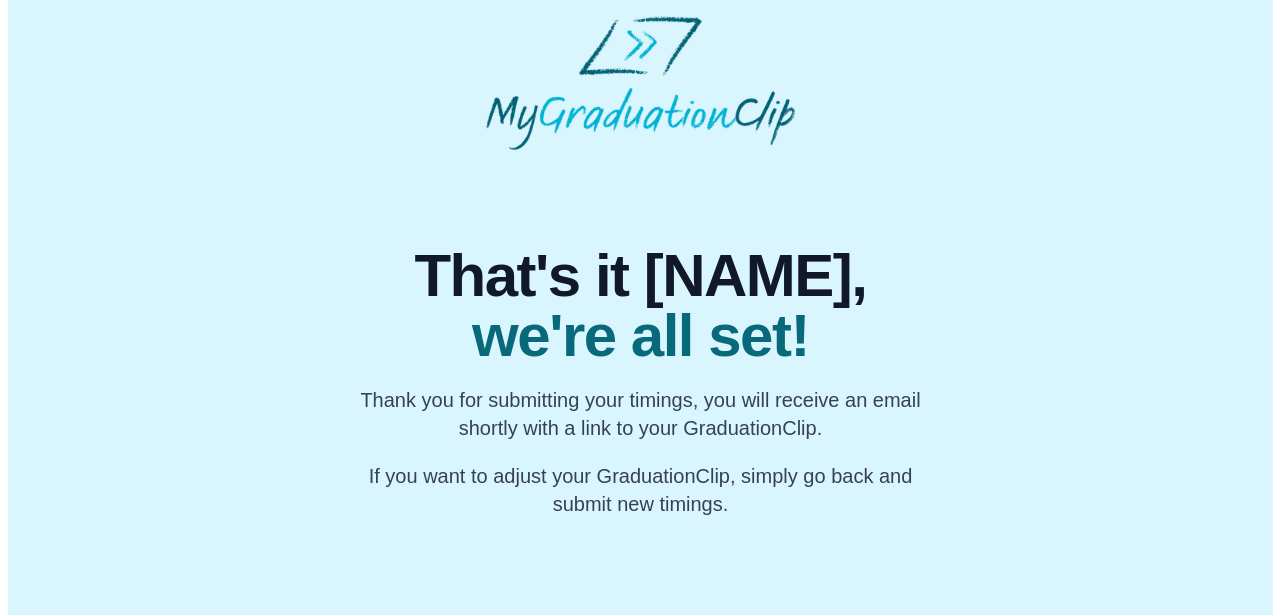 scroll, scrollTop: 0, scrollLeft: 0, axis: both 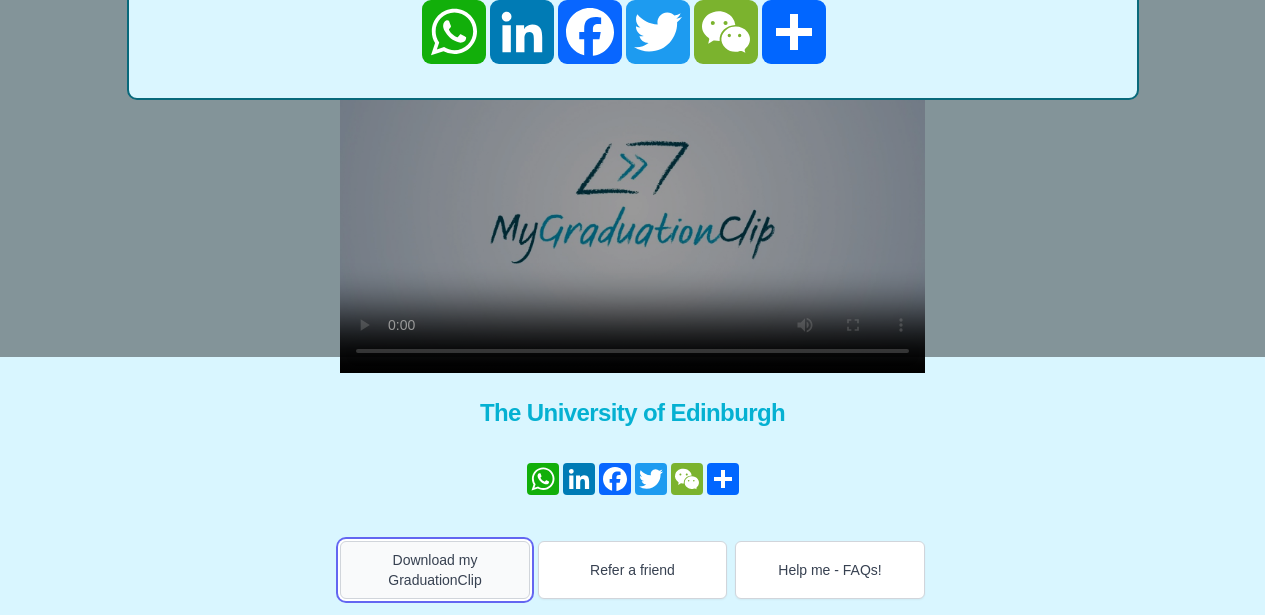 click on "Download my GraduationClip" at bounding box center [435, 570] 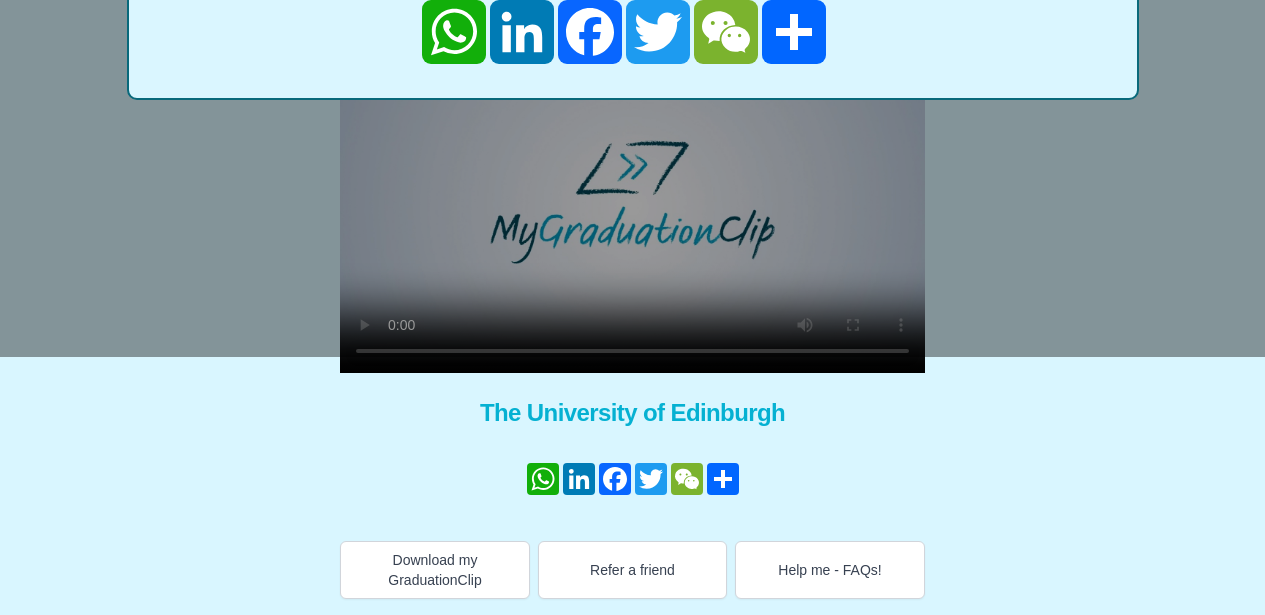 click on "× Share your GraduationClip now! WhatsApp LinkedIn Facebook Twitter WeChat Share" at bounding box center [632, 49] 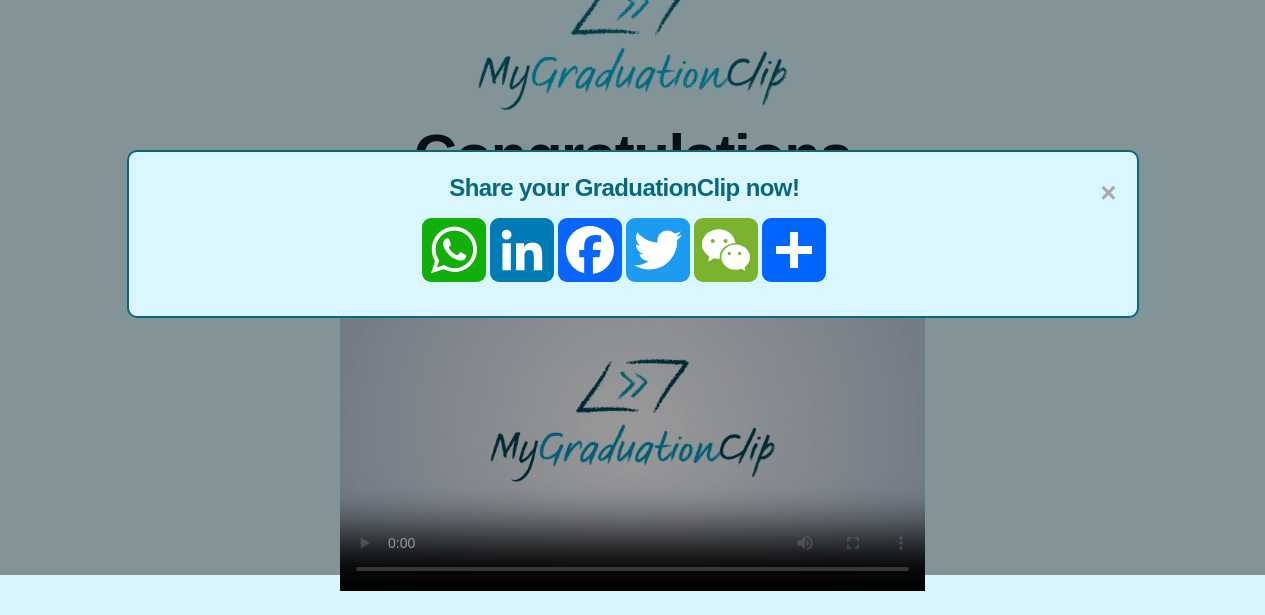 scroll, scrollTop: 0, scrollLeft: 0, axis: both 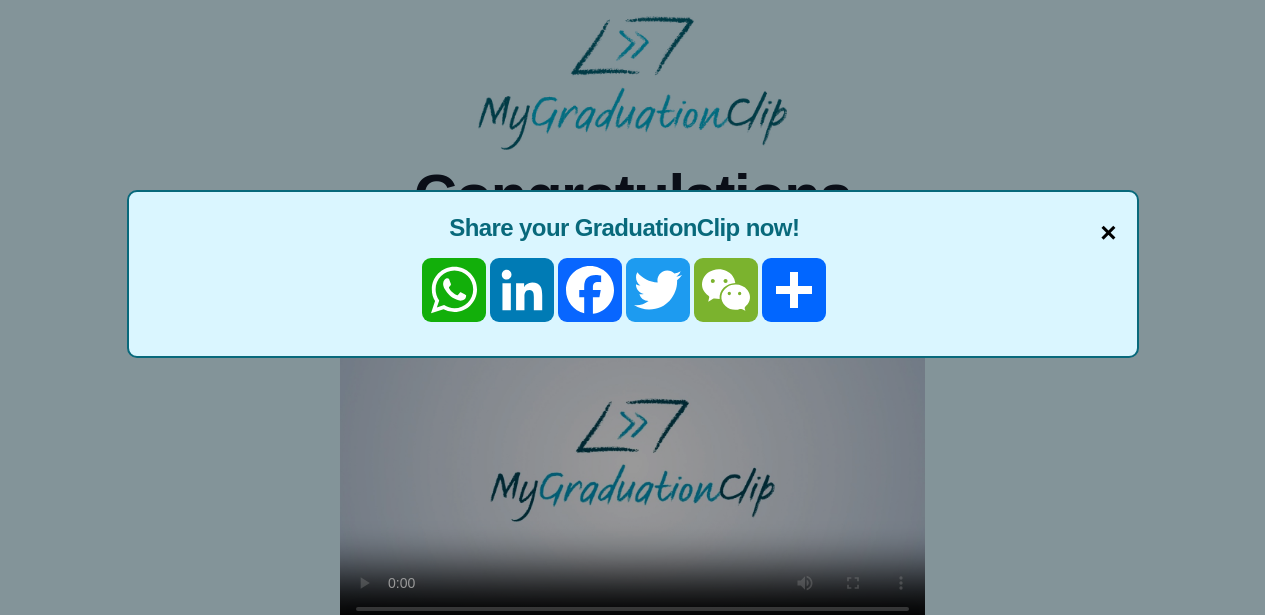 click on "×" at bounding box center (1108, 233) 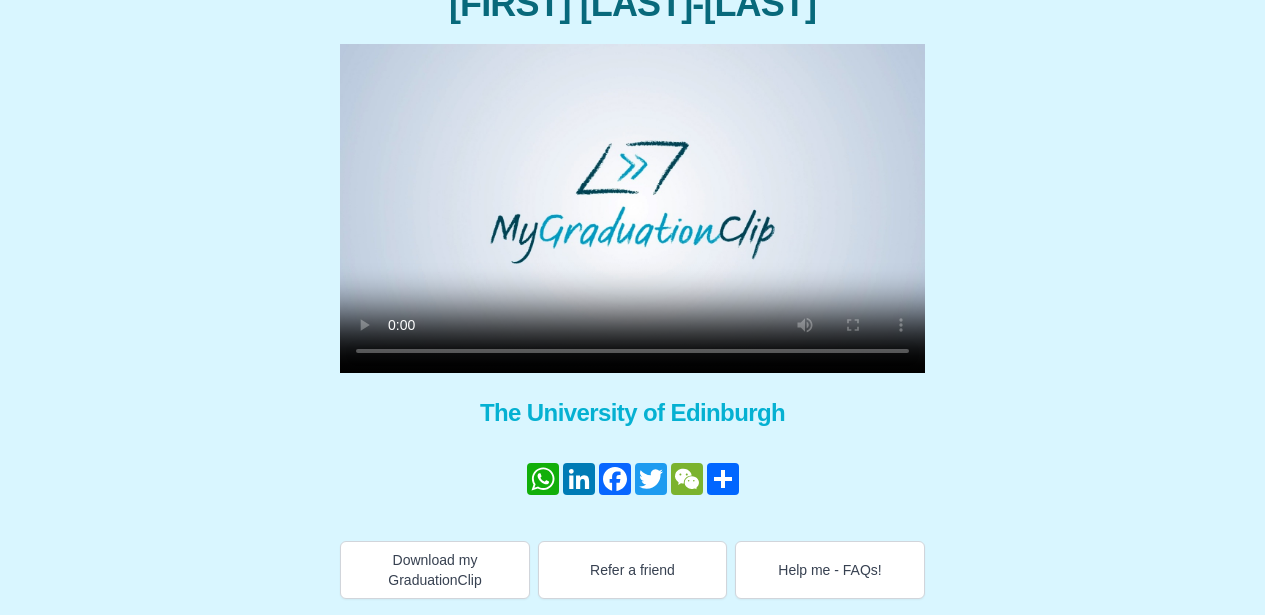 scroll, scrollTop: 0, scrollLeft: 0, axis: both 